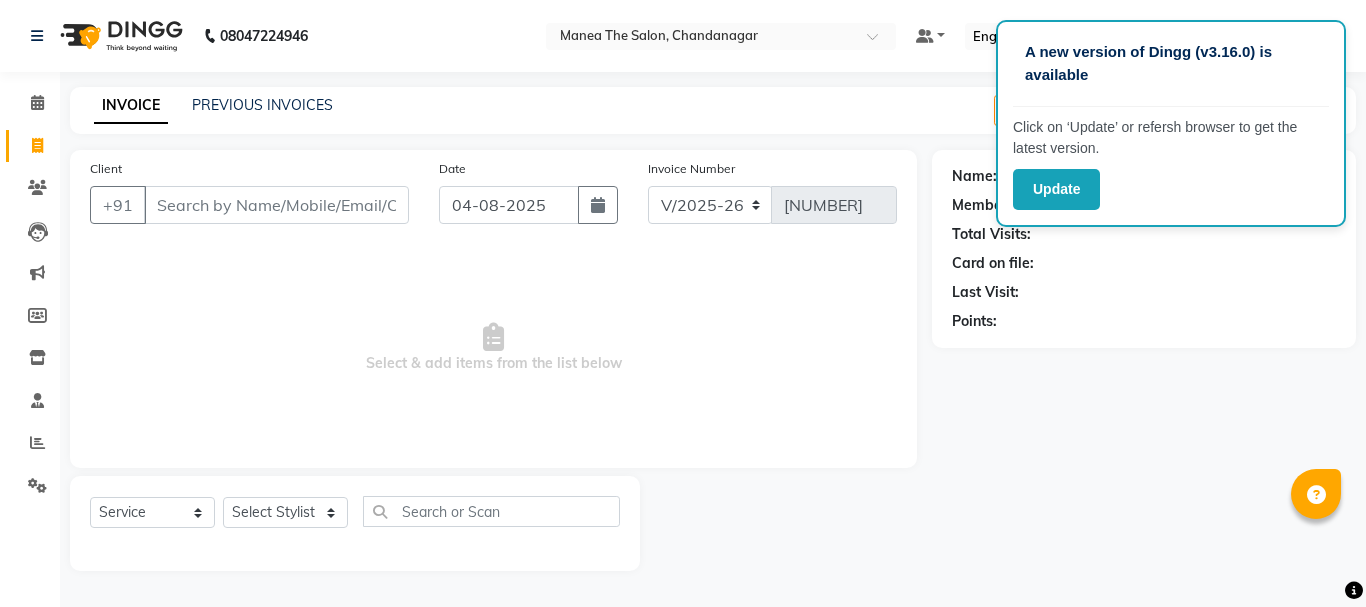 select on "7351" 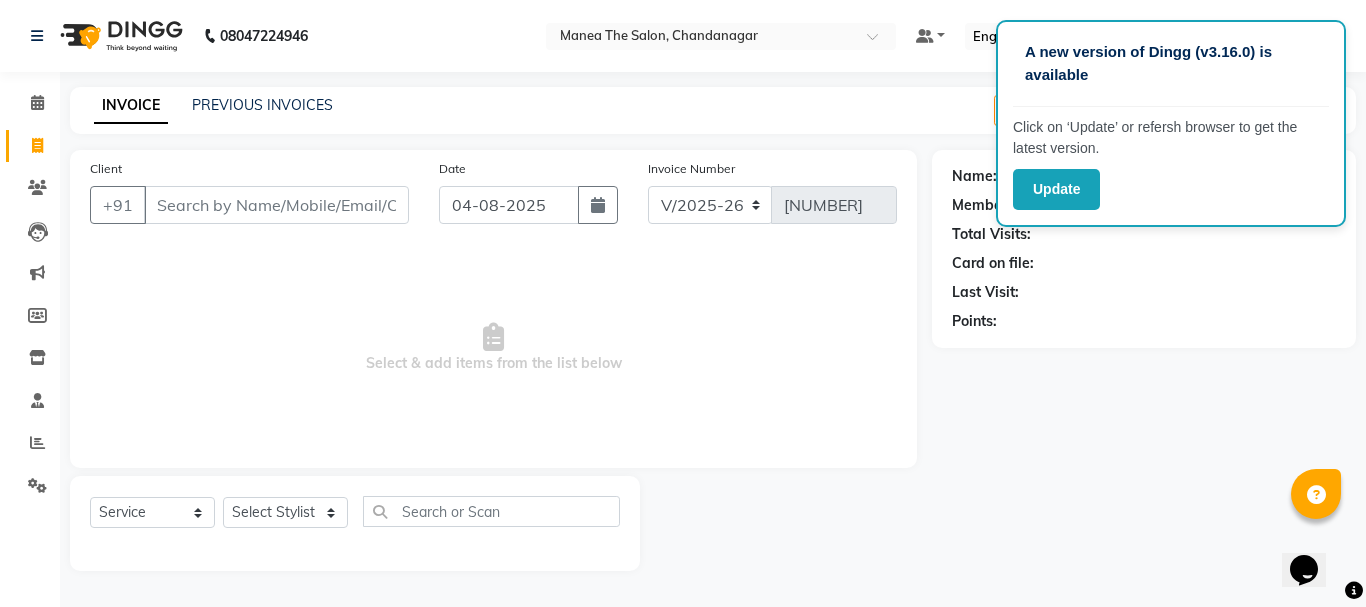 scroll, scrollTop: 0, scrollLeft: 0, axis: both 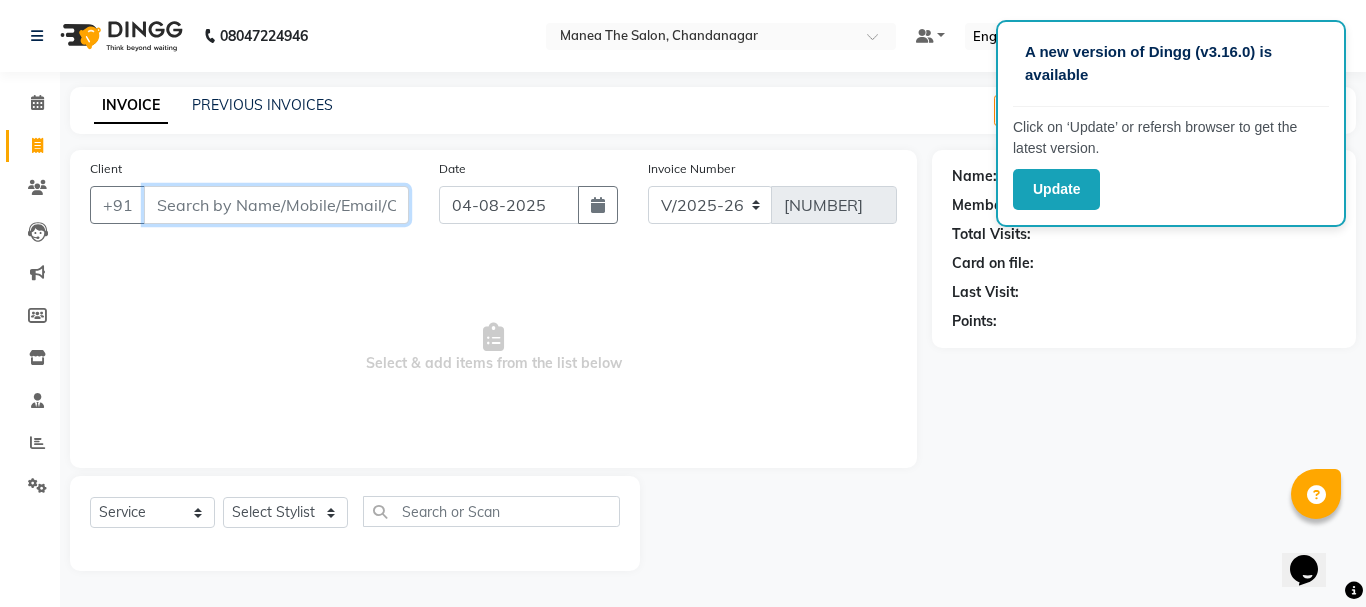 click on "Client" at bounding box center [276, 205] 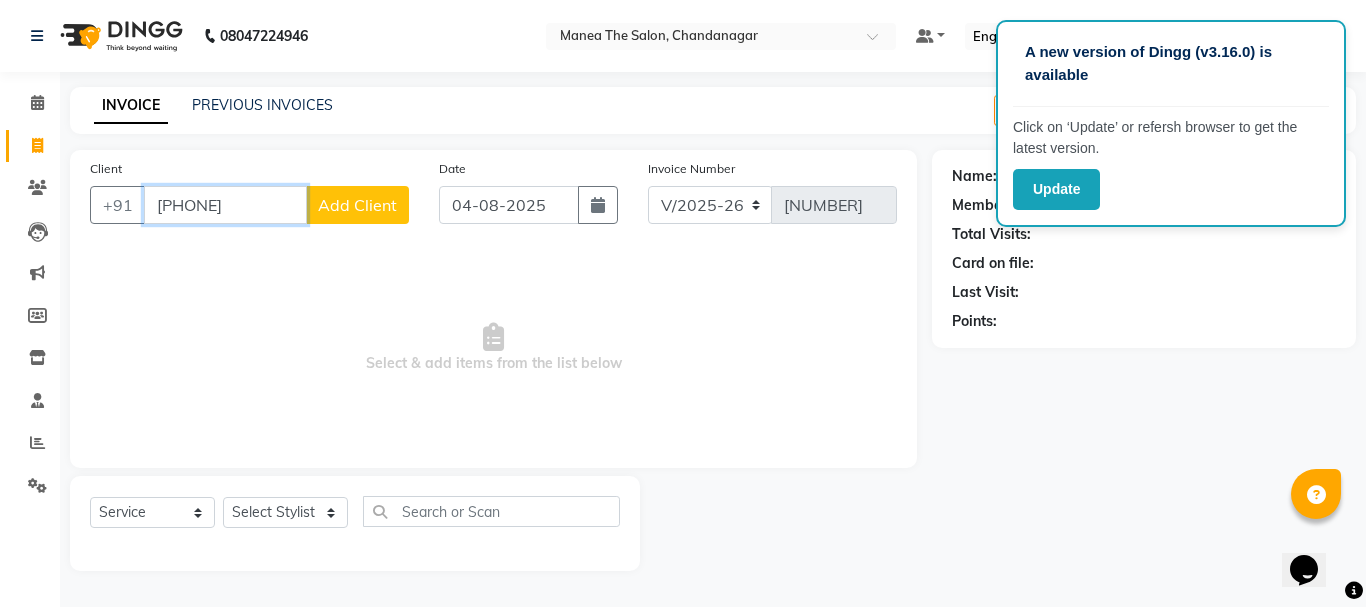 type on "[PHONE]" 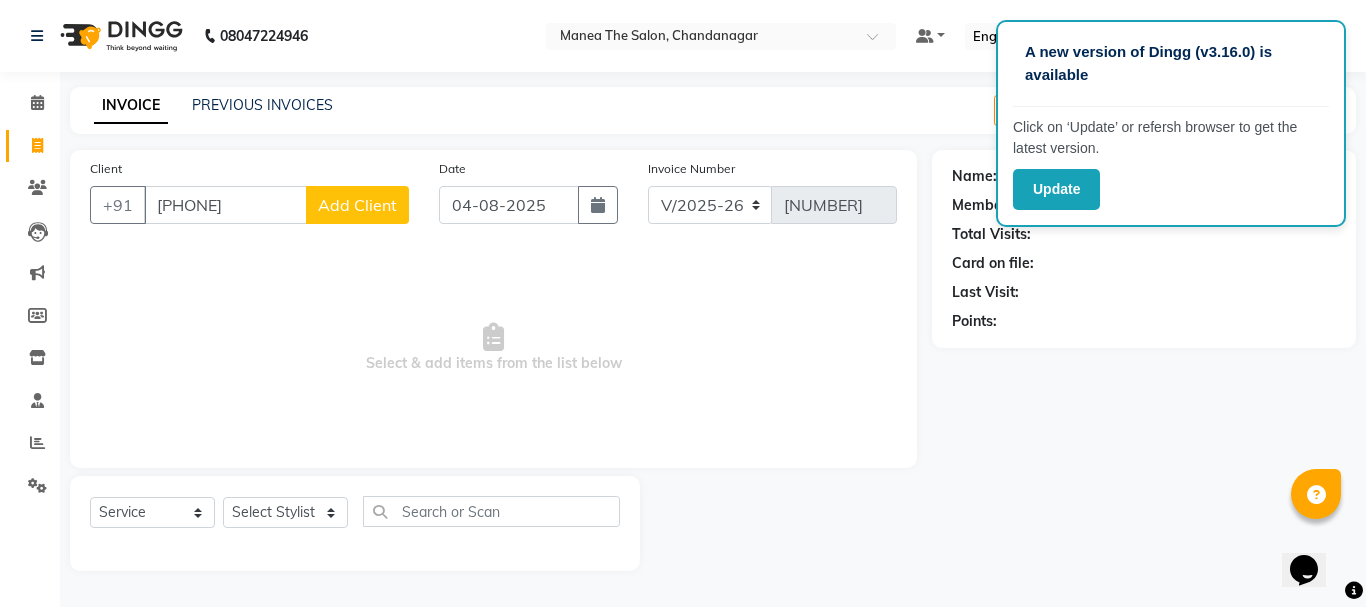 click on "Add Client" 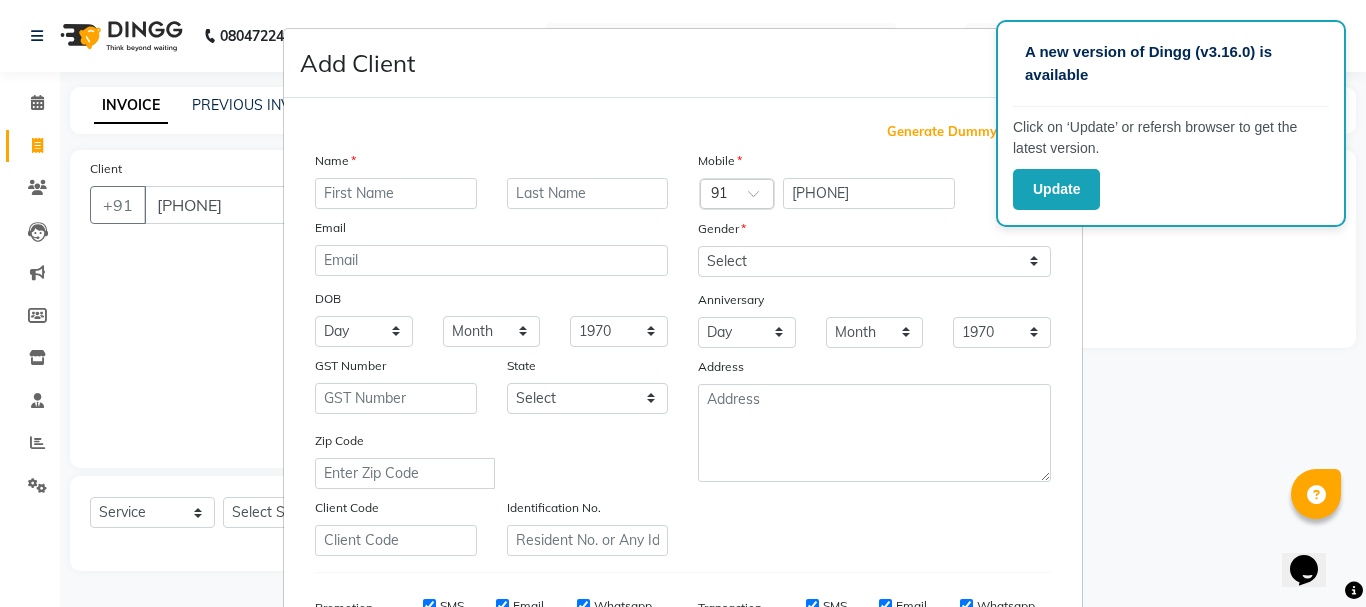 click at bounding box center (396, 193) 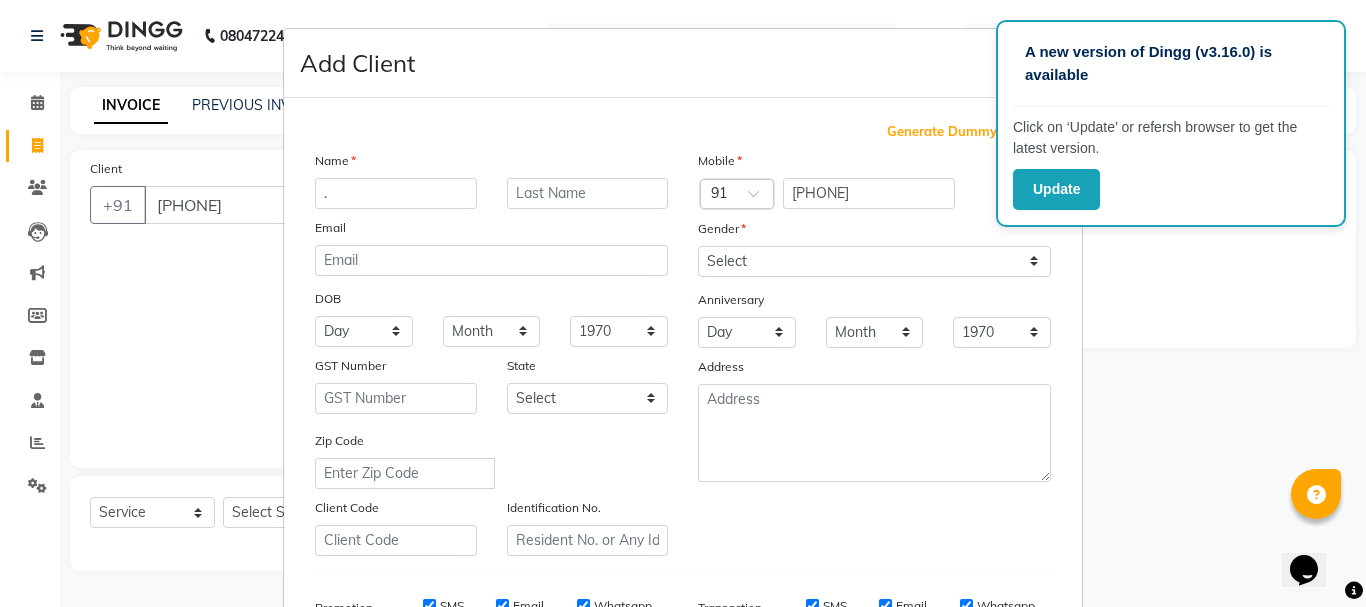 type on "." 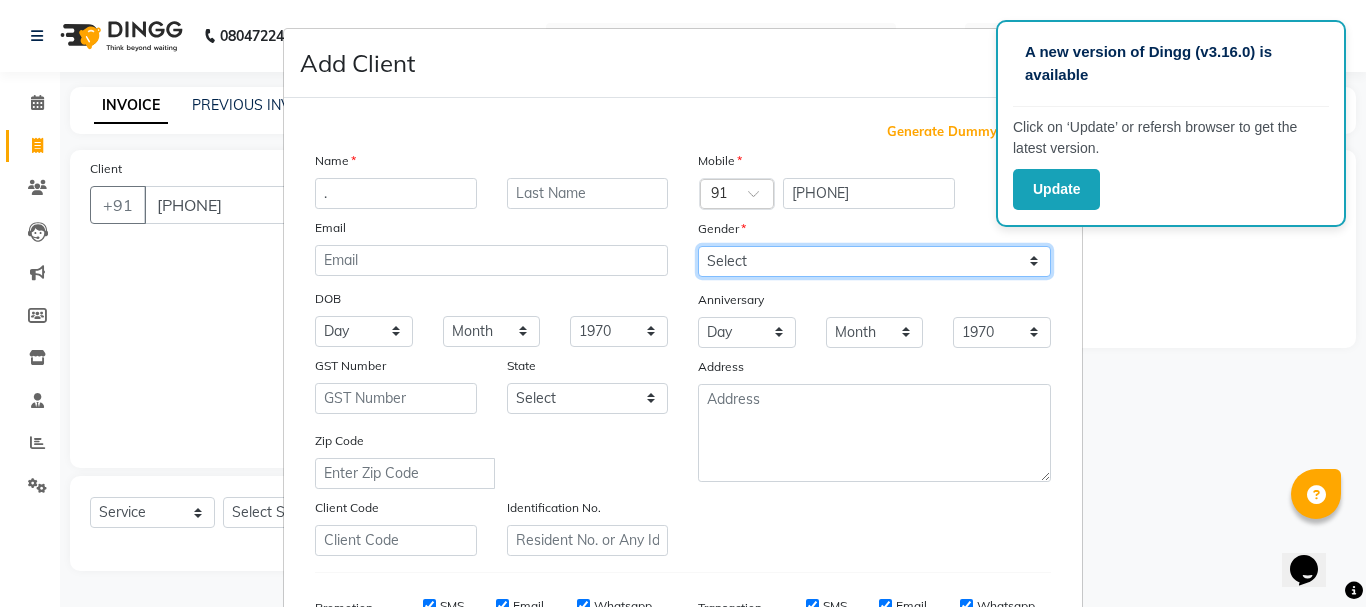 click on "Select Male Female Other Prefer Not To Say" at bounding box center [874, 261] 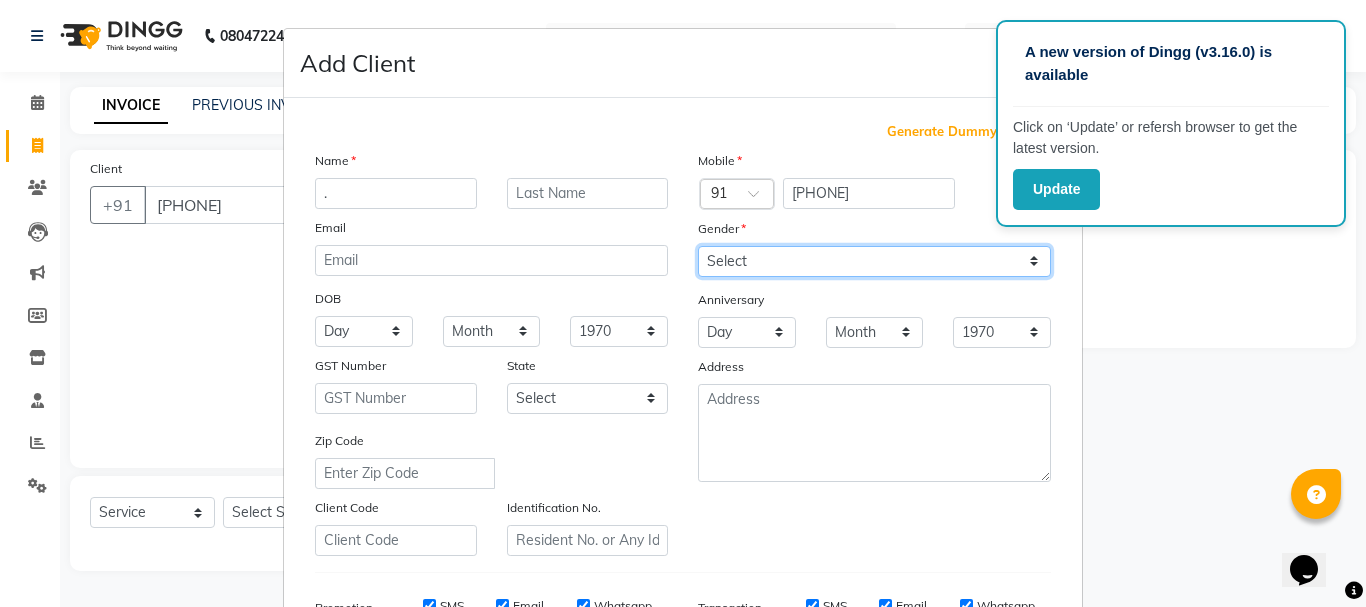 select on "male" 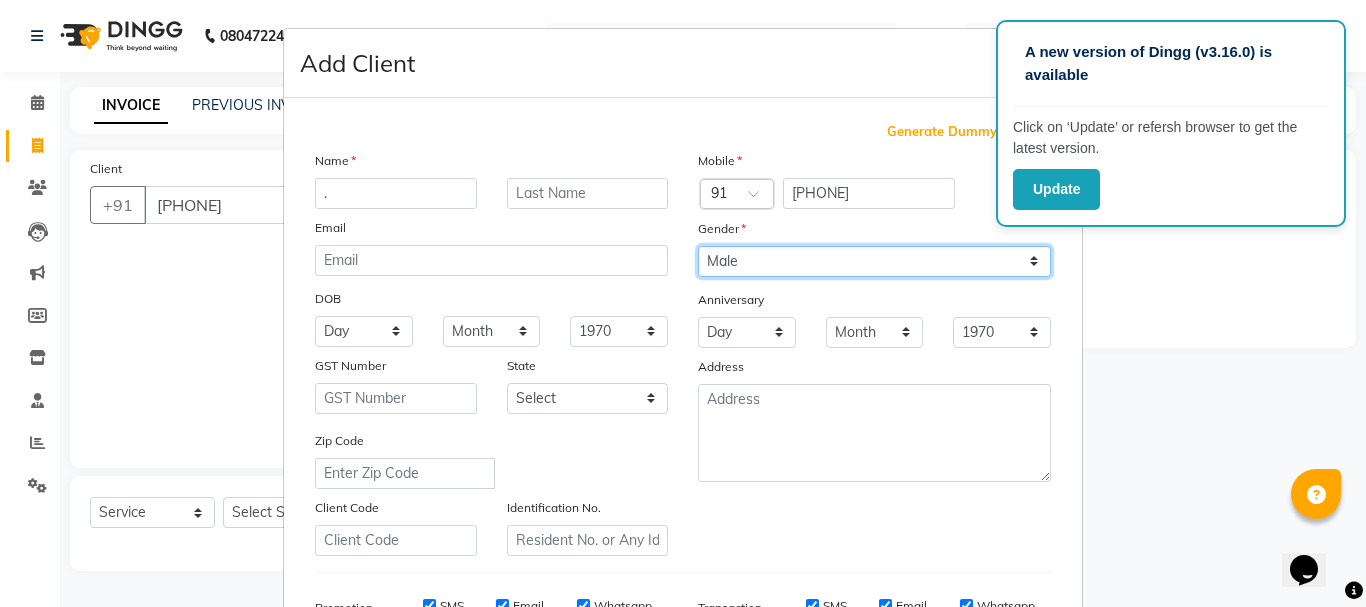 click on "Select Male Female Other Prefer Not To Say" at bounding box center [874, 261] 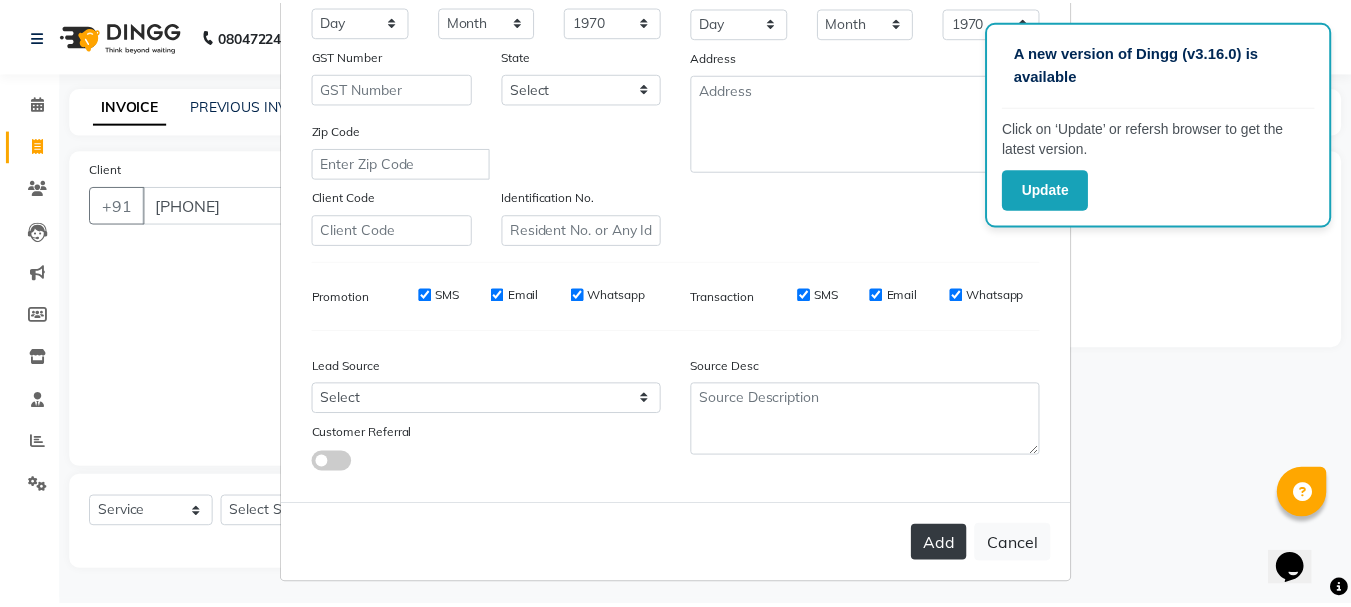scroll, scrollTop: 316, scrollLeft: 0, axis: vertical 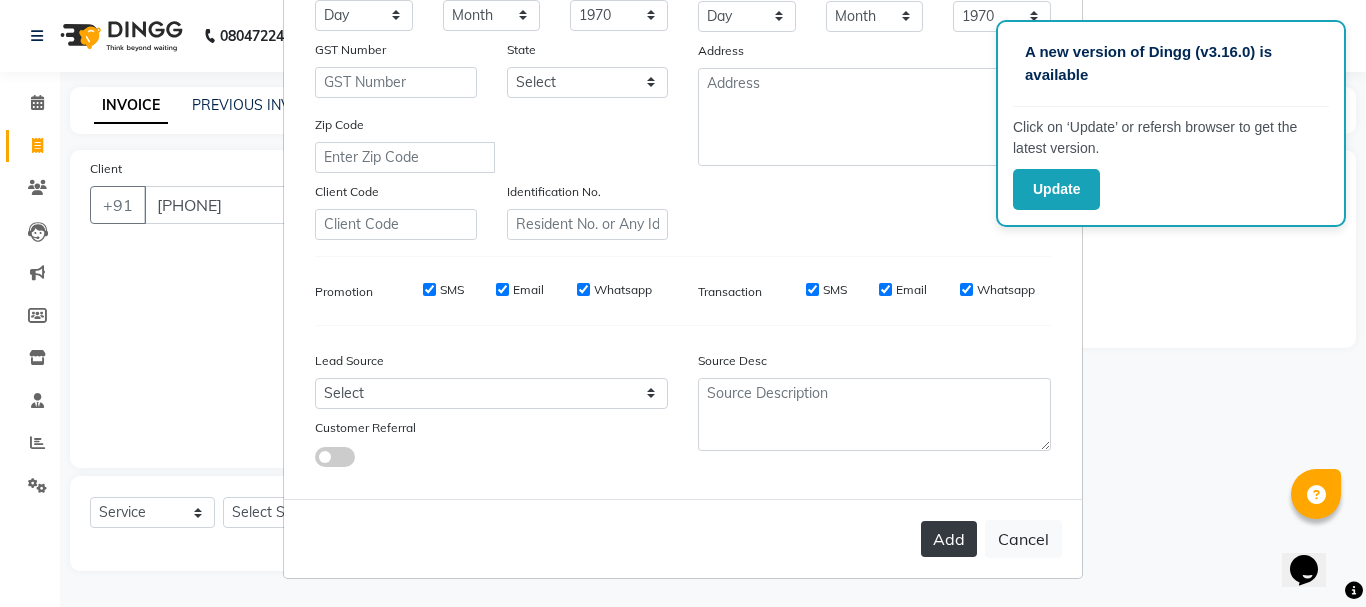 click on "Add" at bounding box center (949, 539) 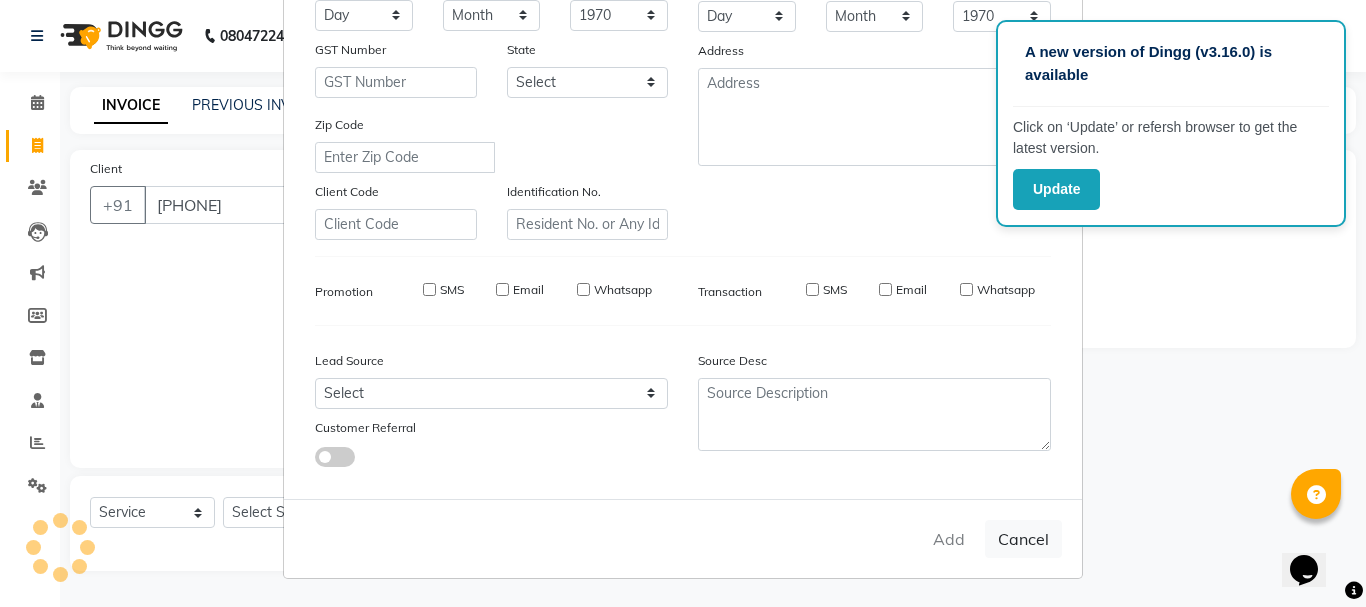 type 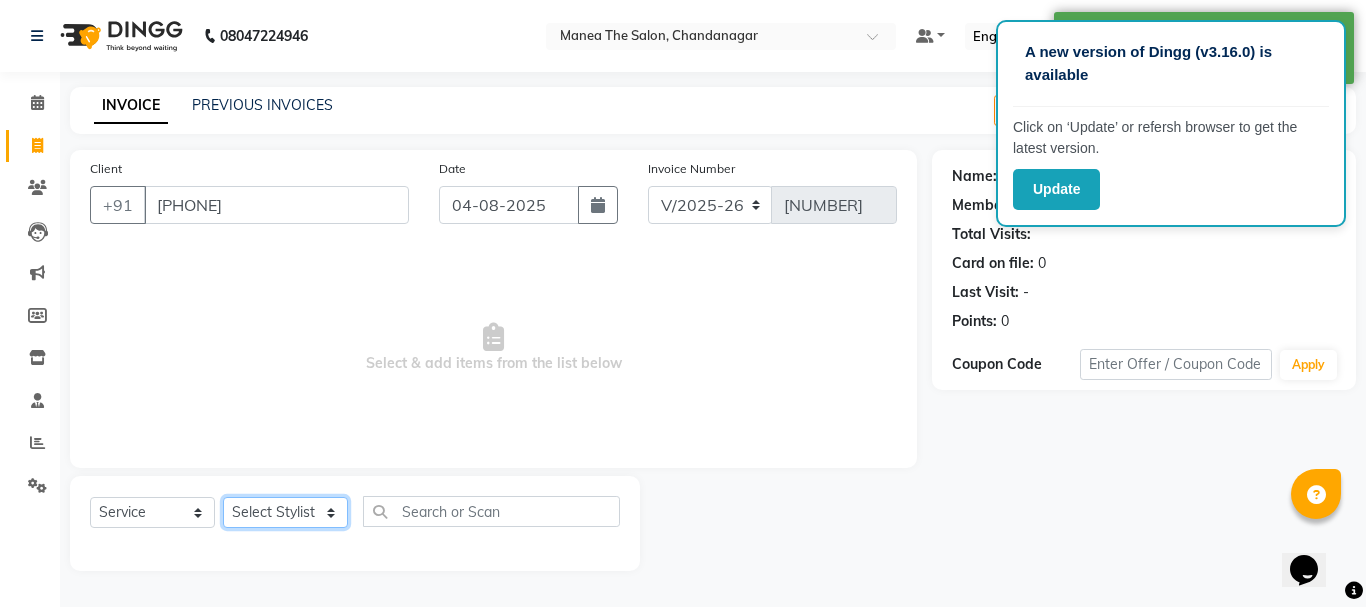 click on "Select Stylist [NAME] [NAME] [NAME] [NAME] [NAME] [NAME] [NAME]" 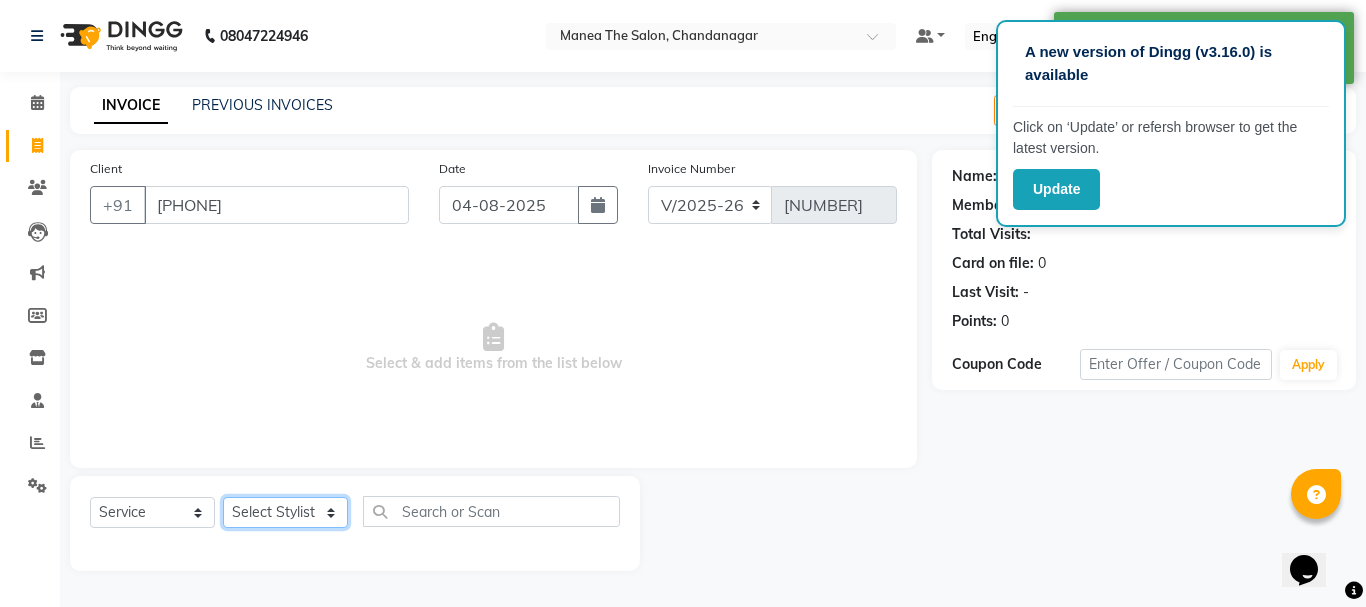 select on "[NUMBER]" 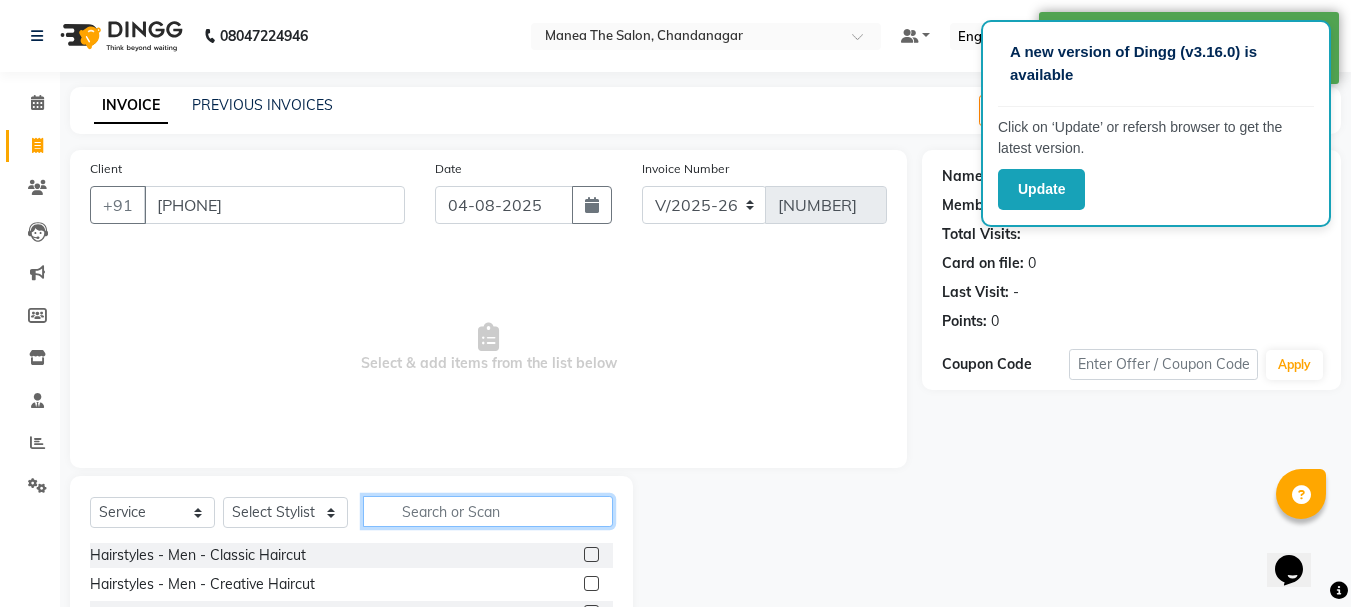 click 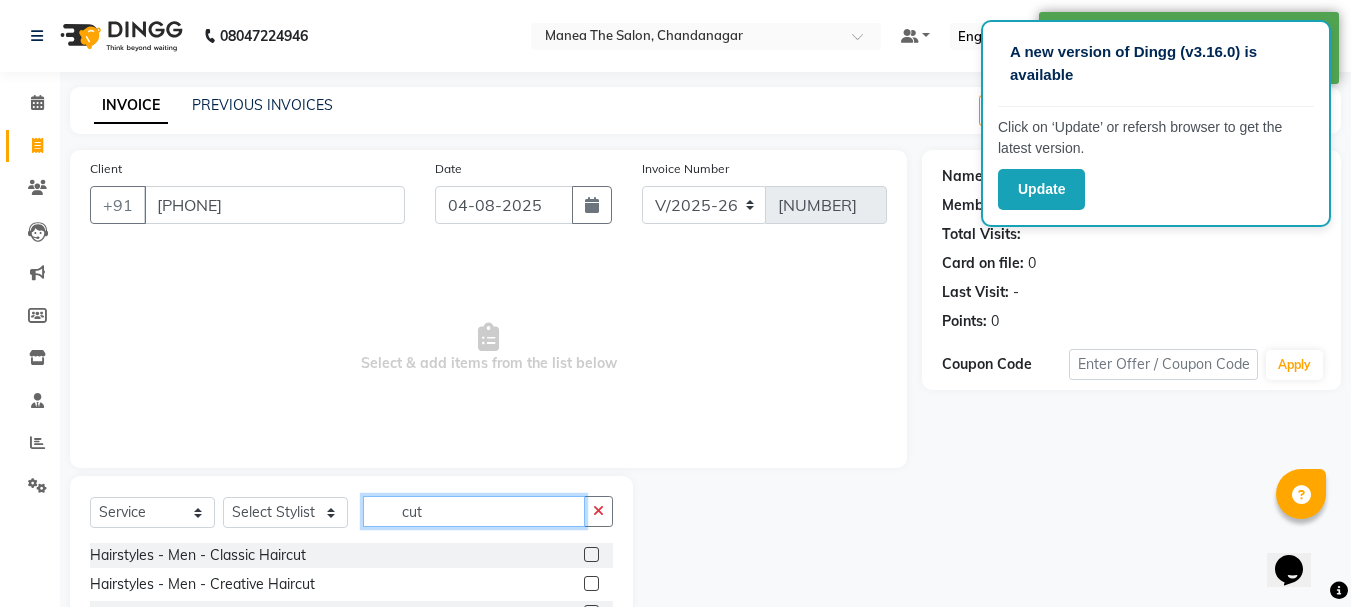type on "cut" 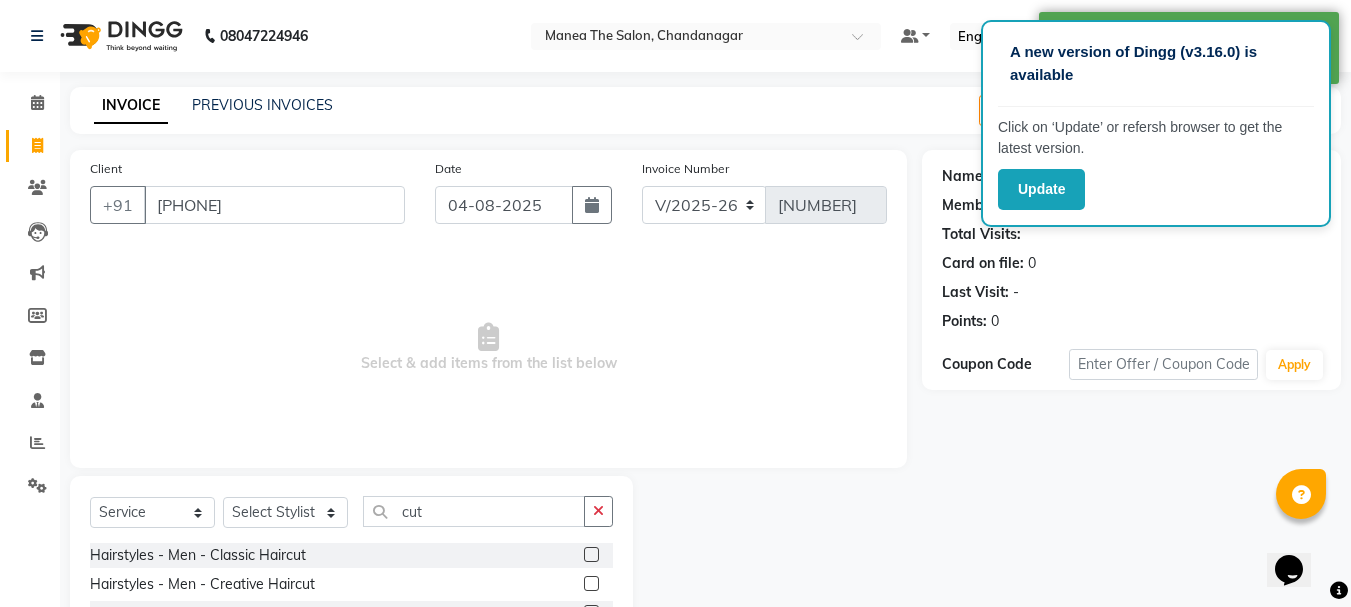 click 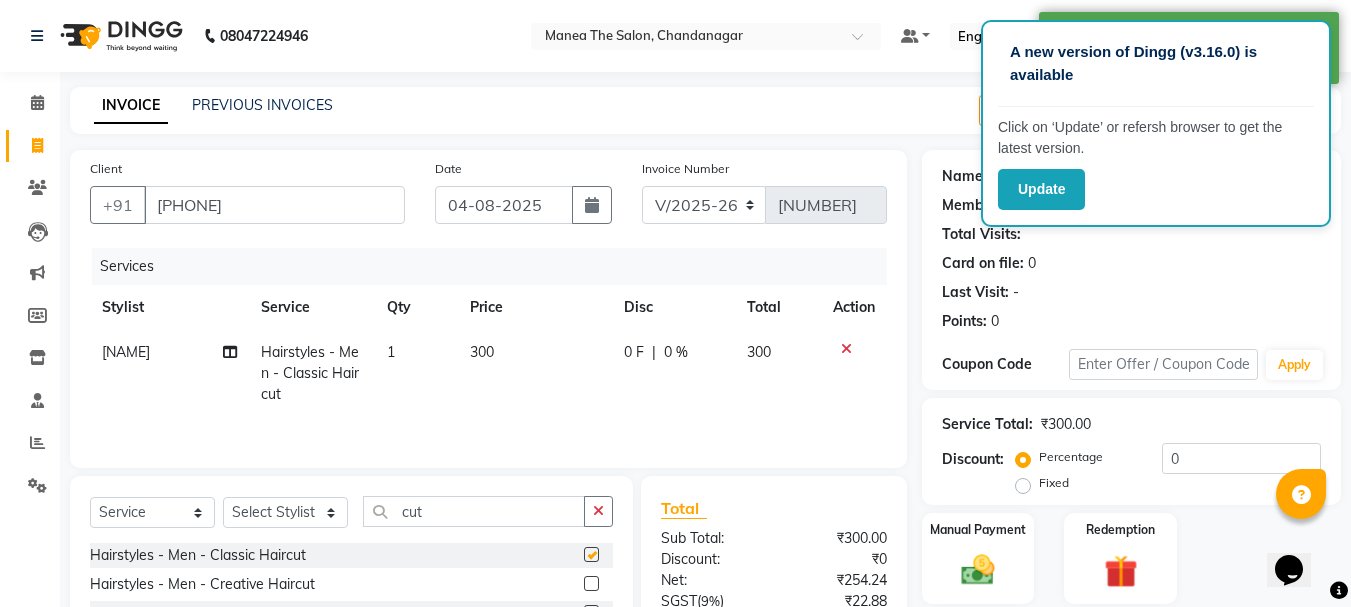 checkbox on "false" 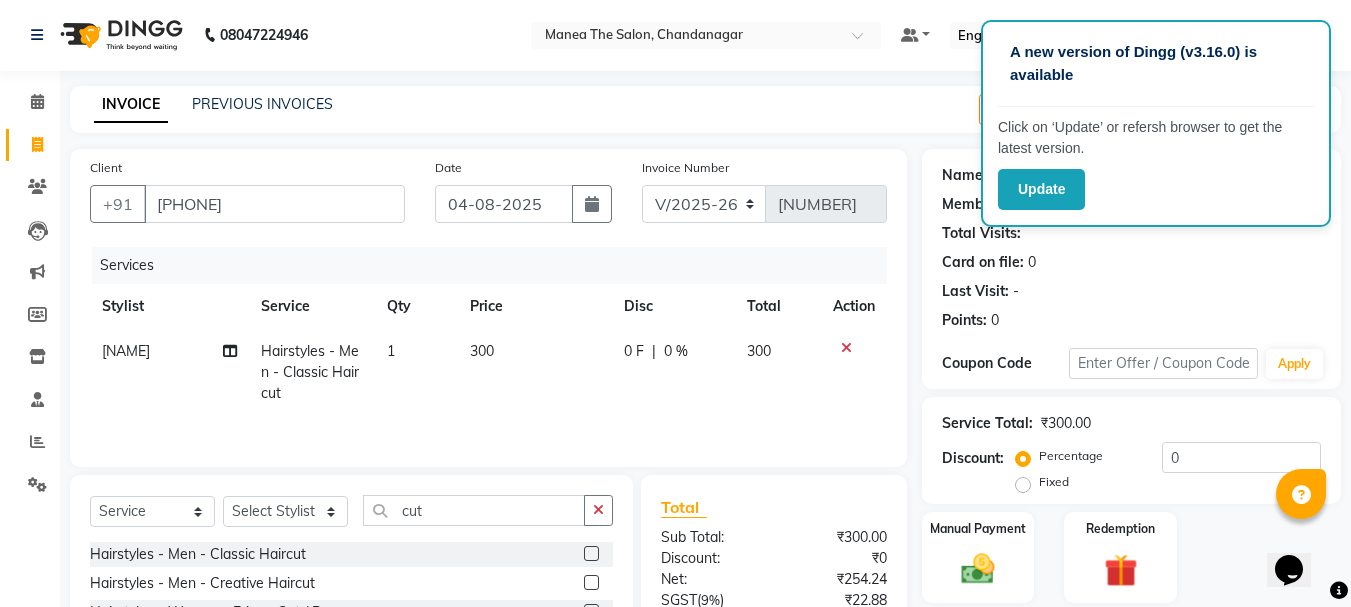 scroll, scrollTop: 194, scrollLeft: 0, axis: vertical 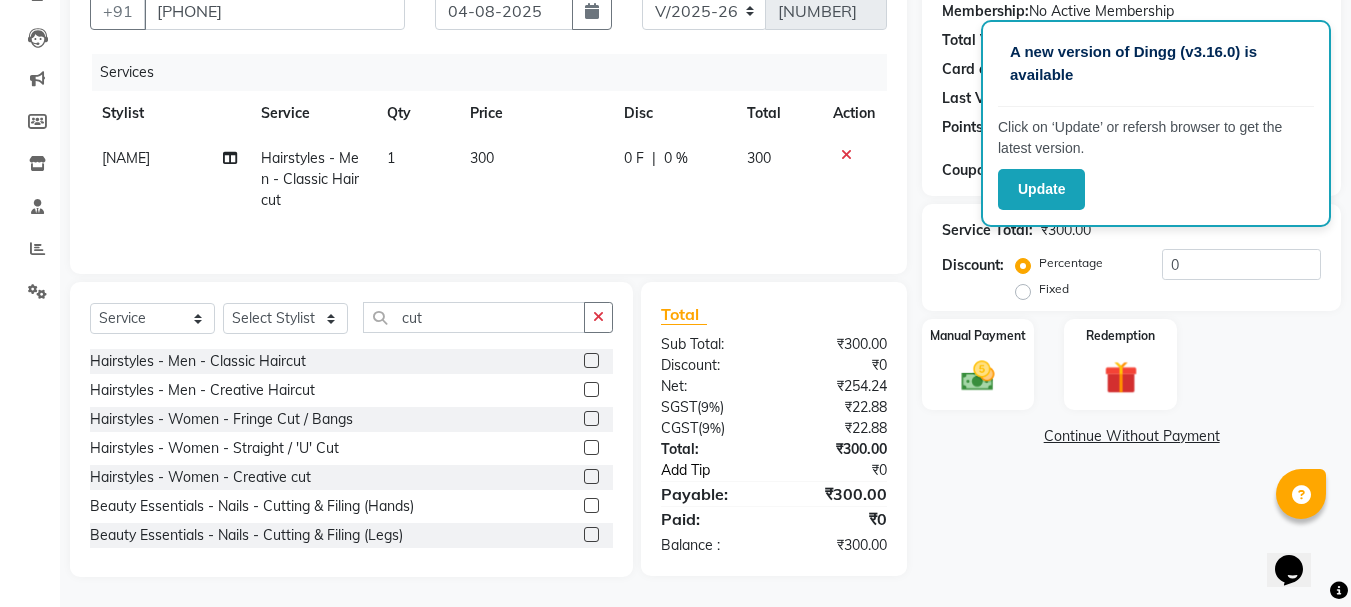 click on "Add Tip" 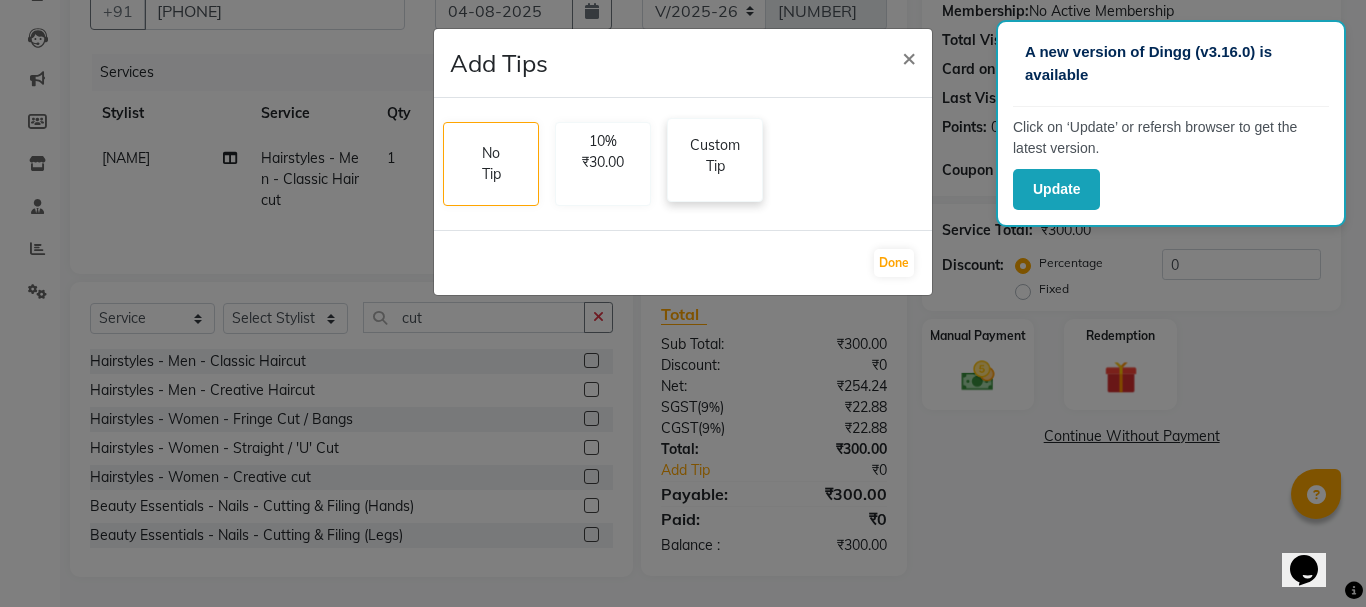 click on "Custom Tip" 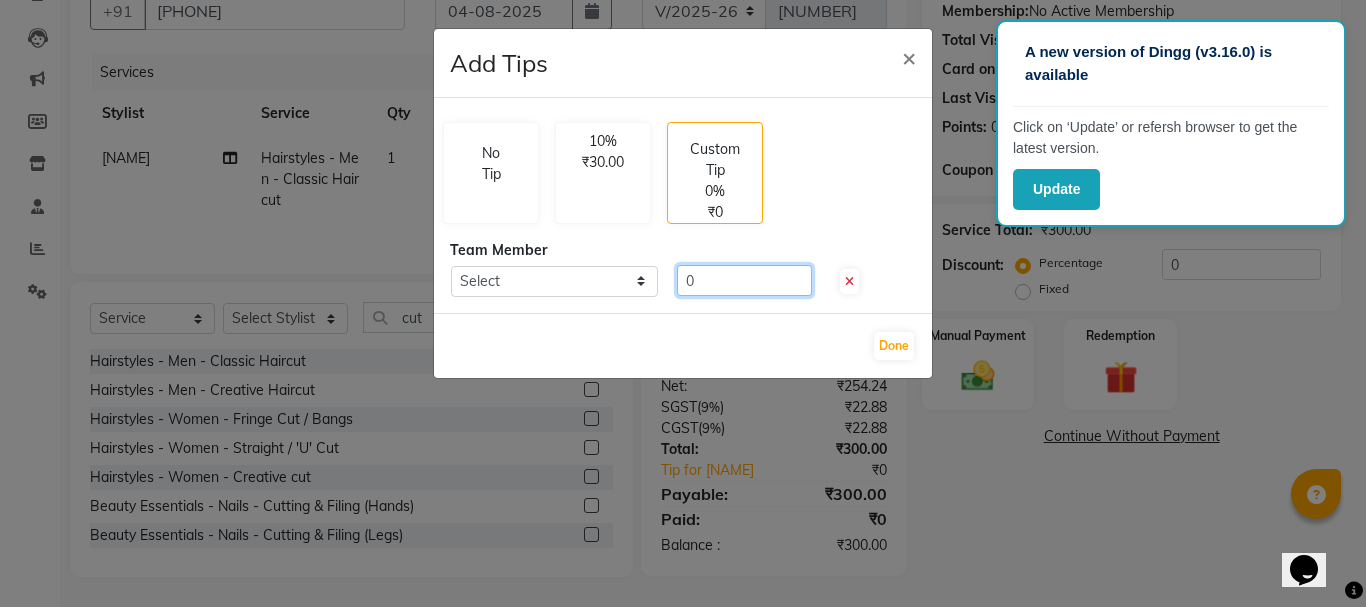 click on "0" 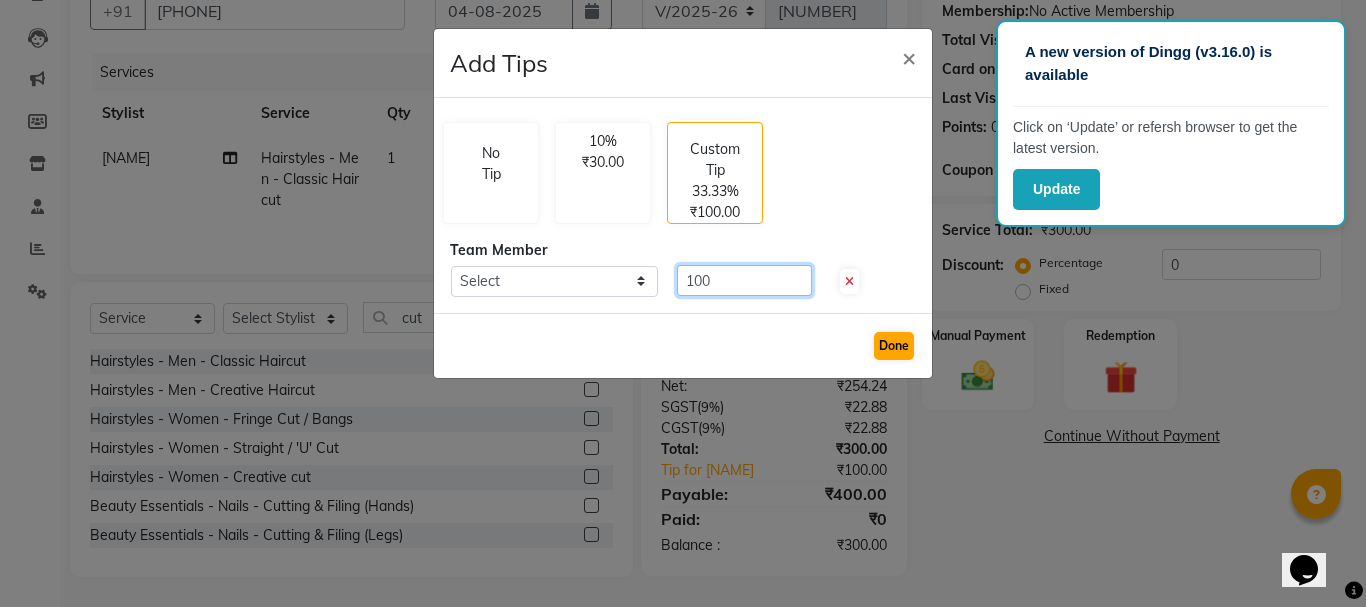type on "100" 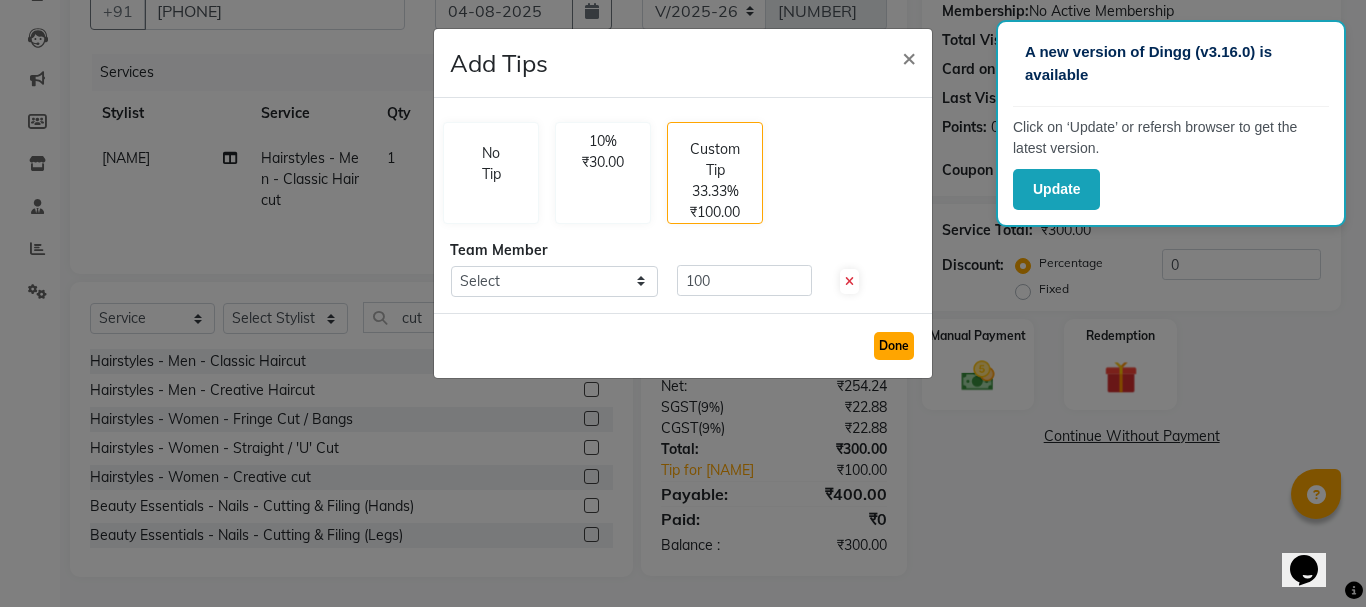 click on "Done" 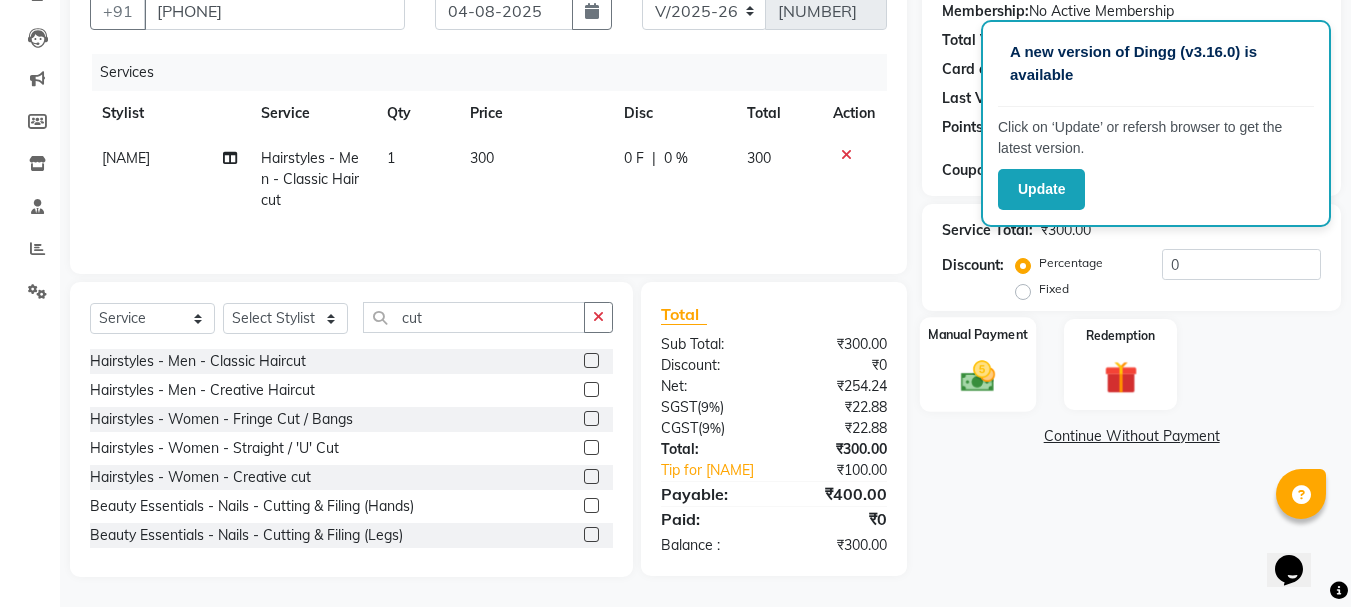 click 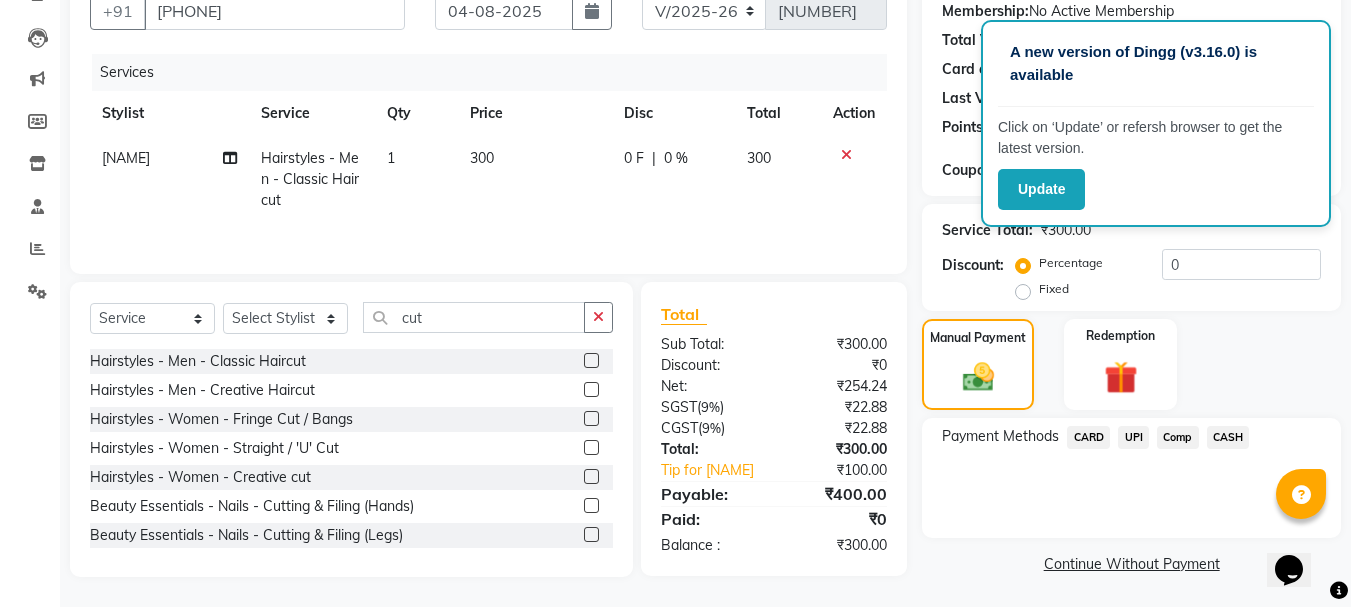 click on "UPI" 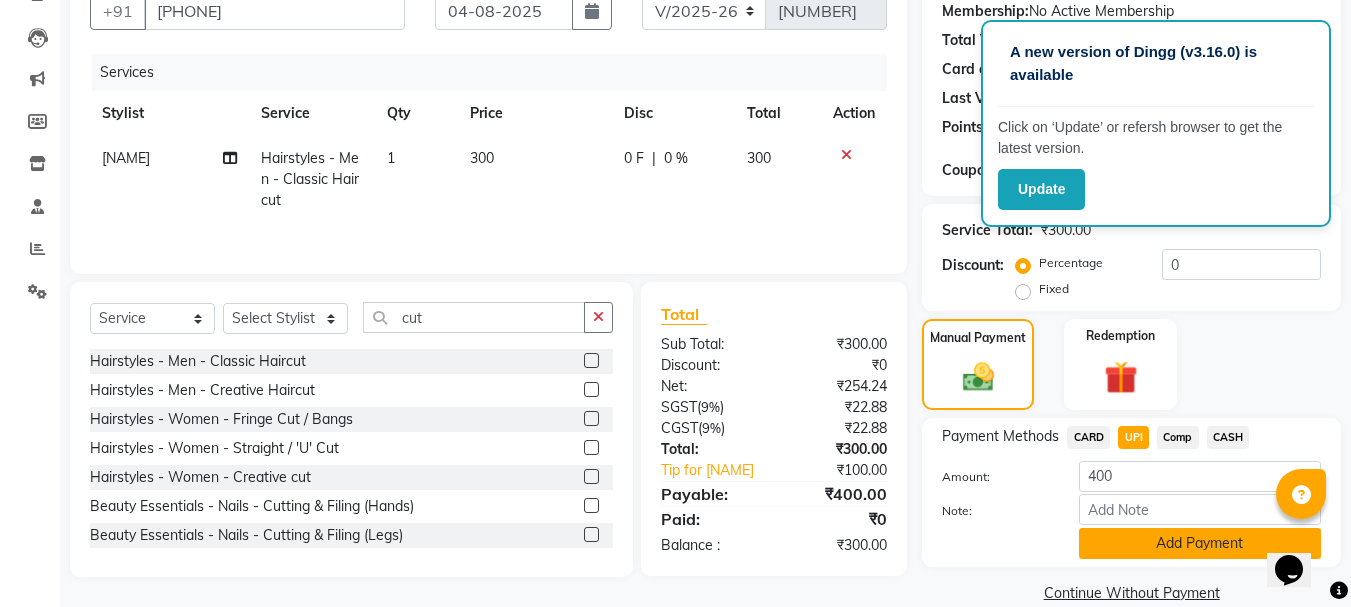 click on "Add Payment" 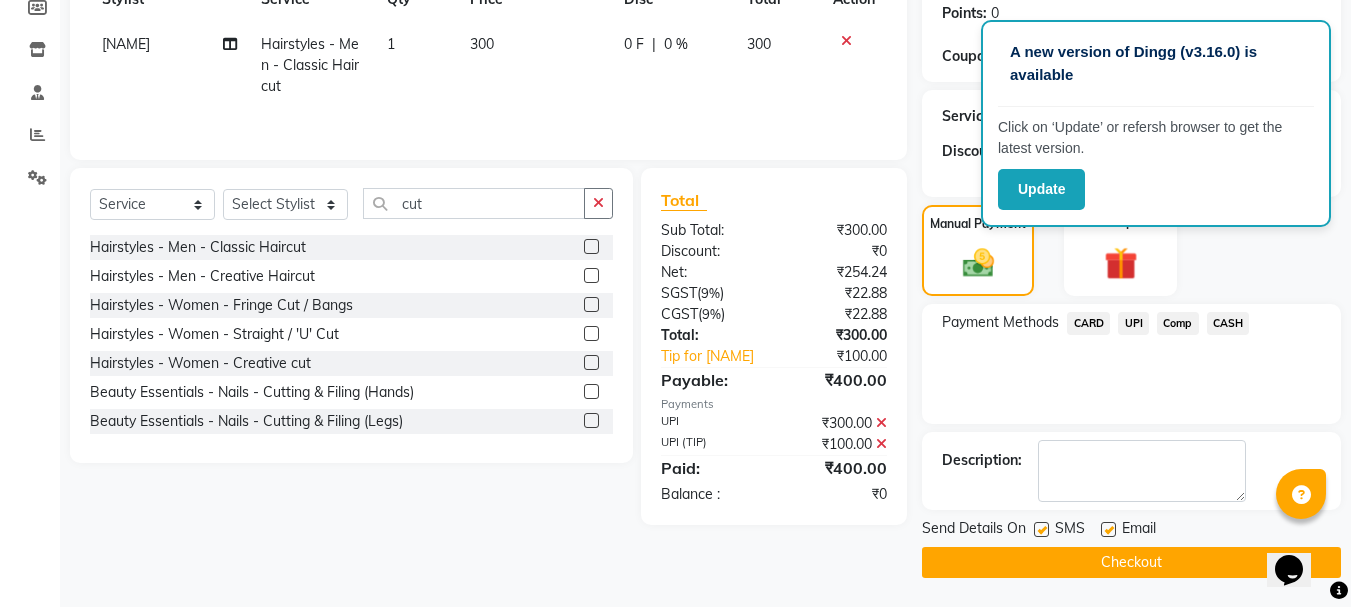 scroll, scrollTop: 309, scrollLeft: 0, axis: vertical 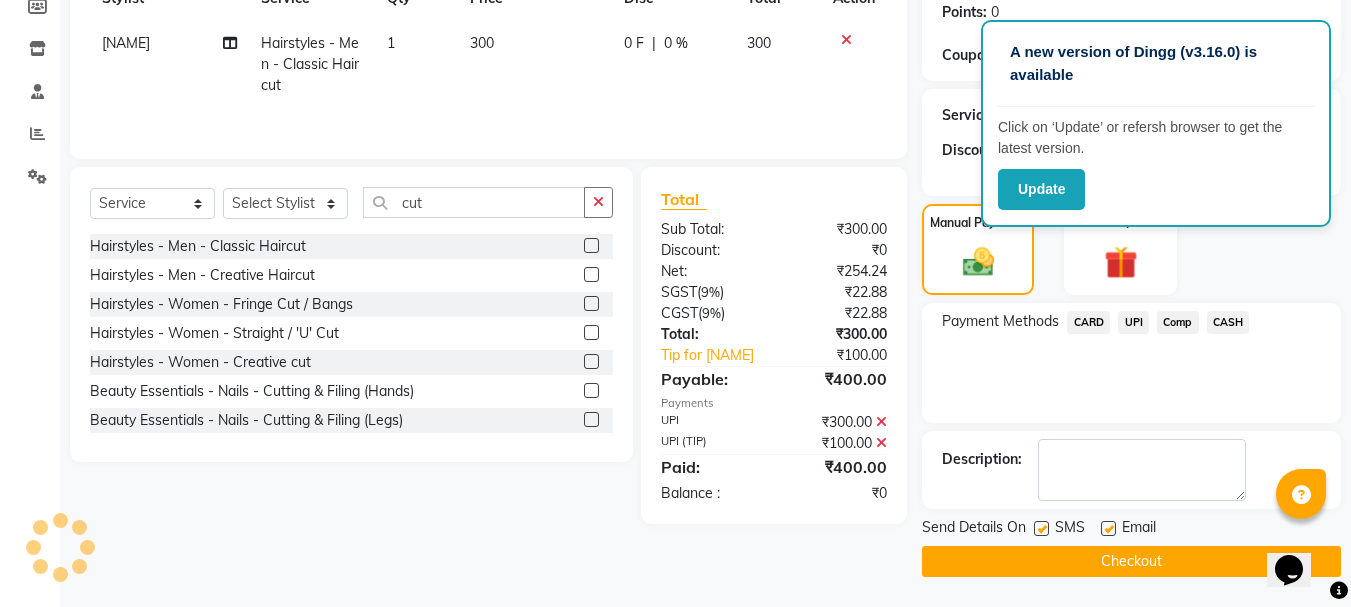 click on "Checkout" 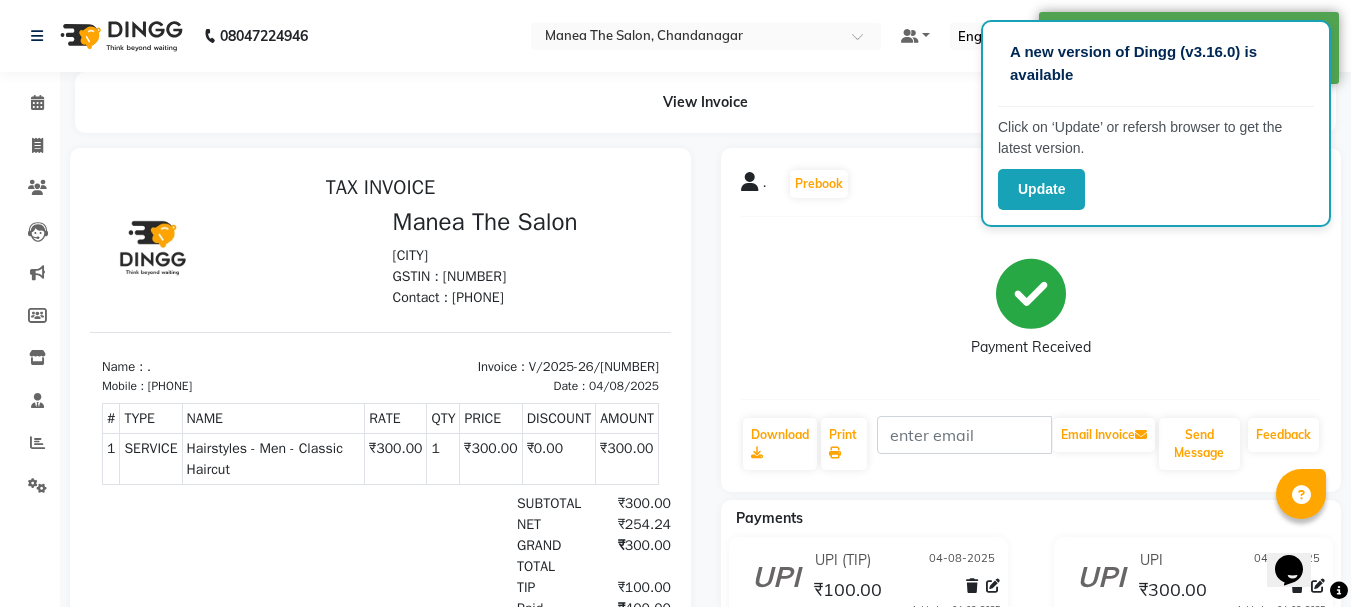 scroll, scrollTop: 0, scrollLeft: 0, axis: both 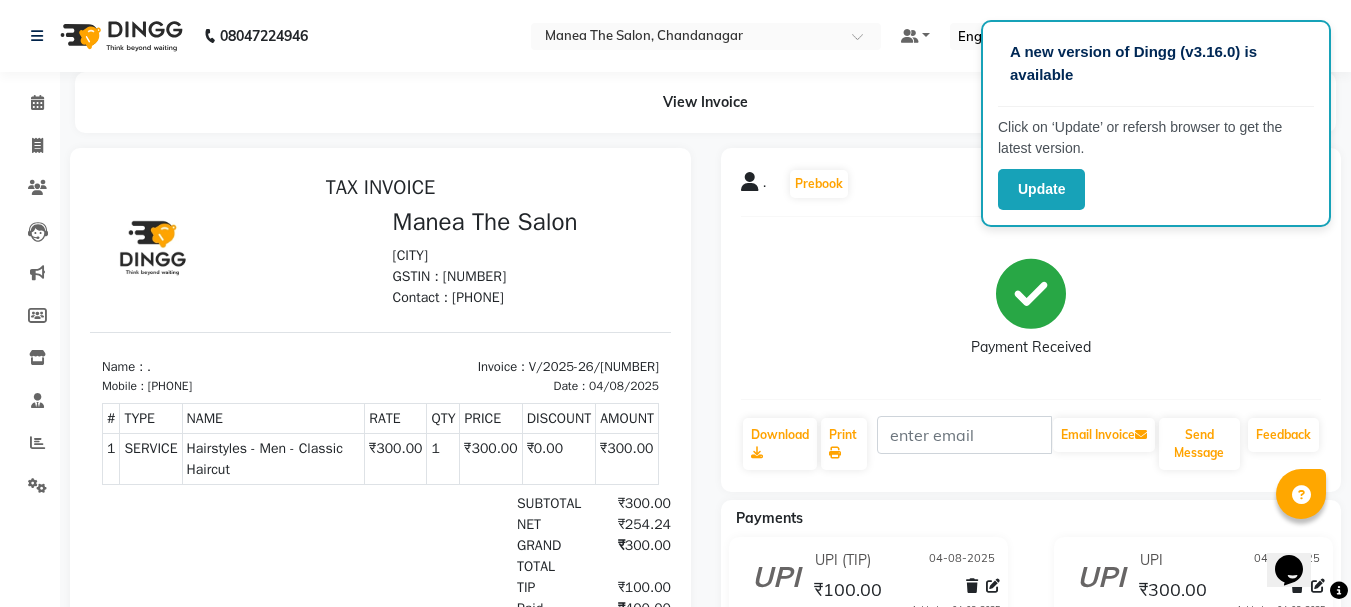 click on "Update" 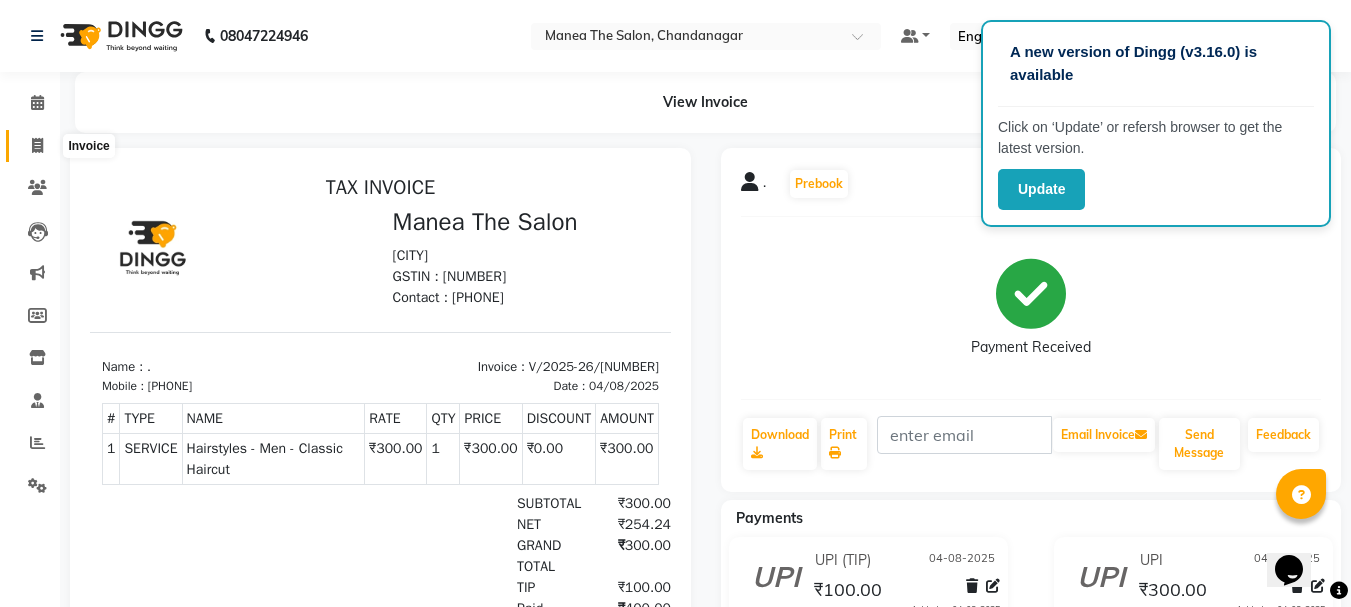click 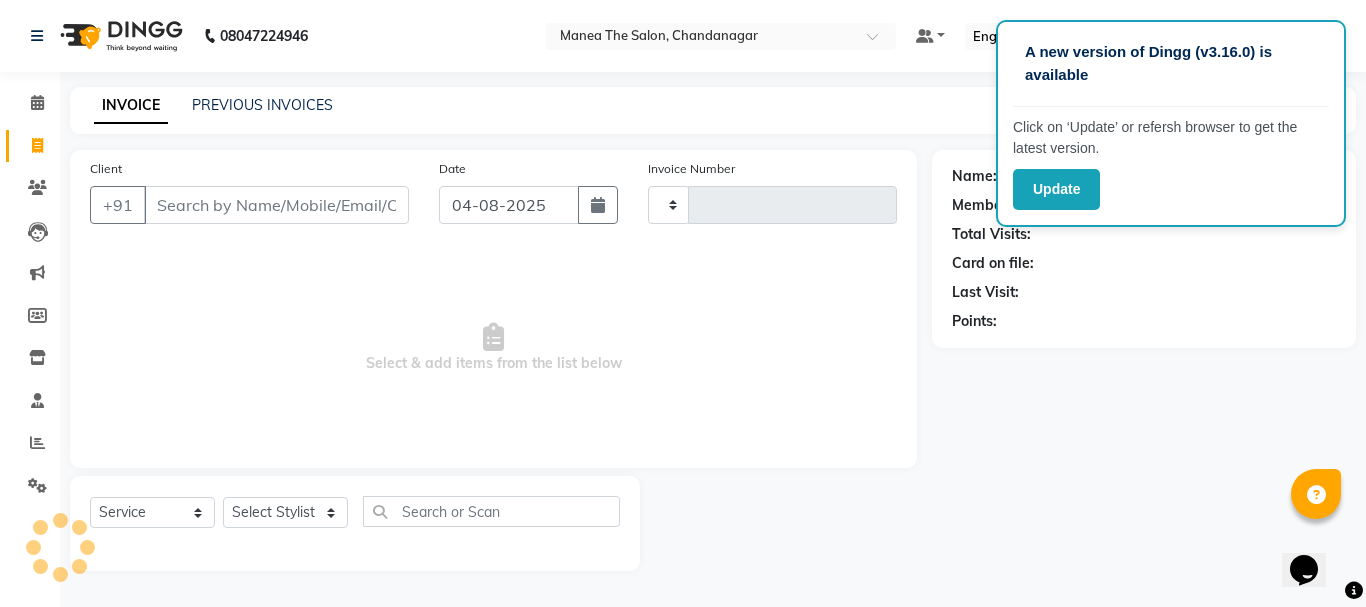 type on "1633" 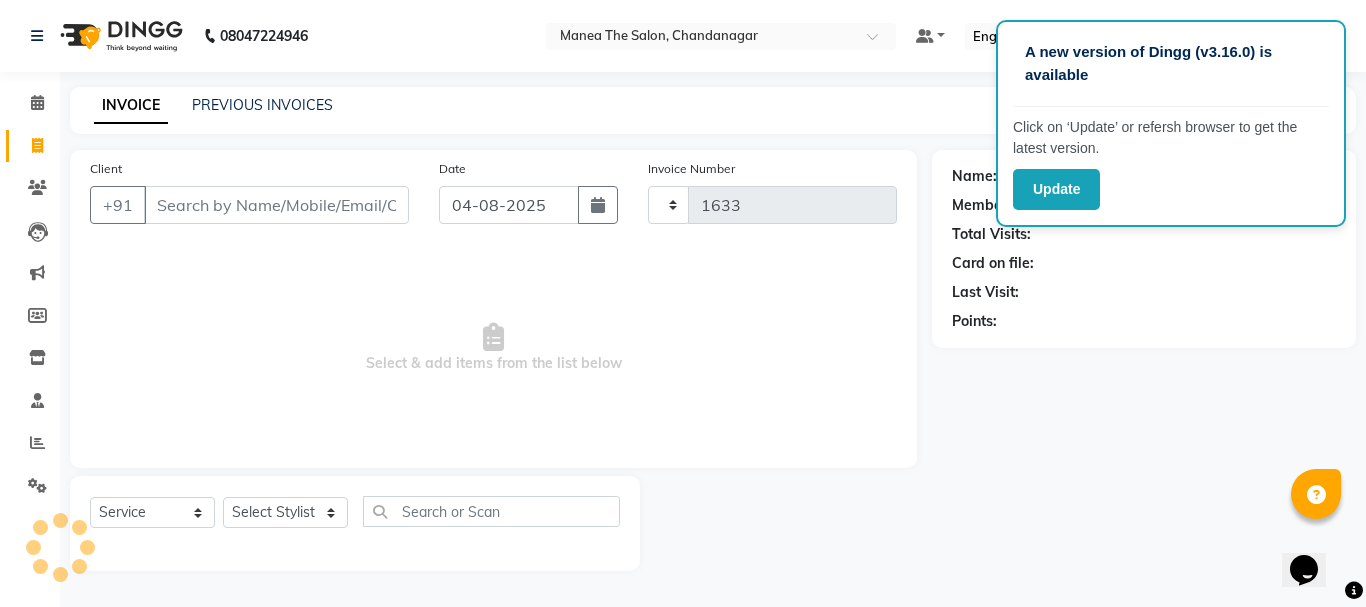 select on "7351" 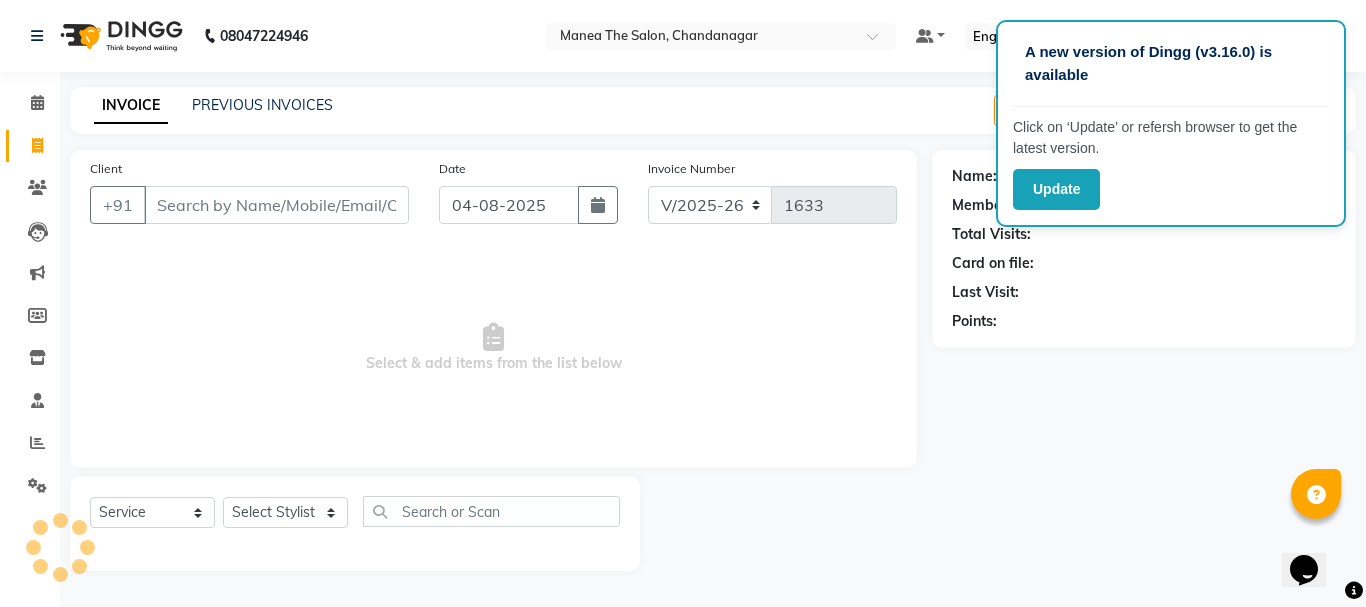 click on "Client" at bounding box center (276, 205) 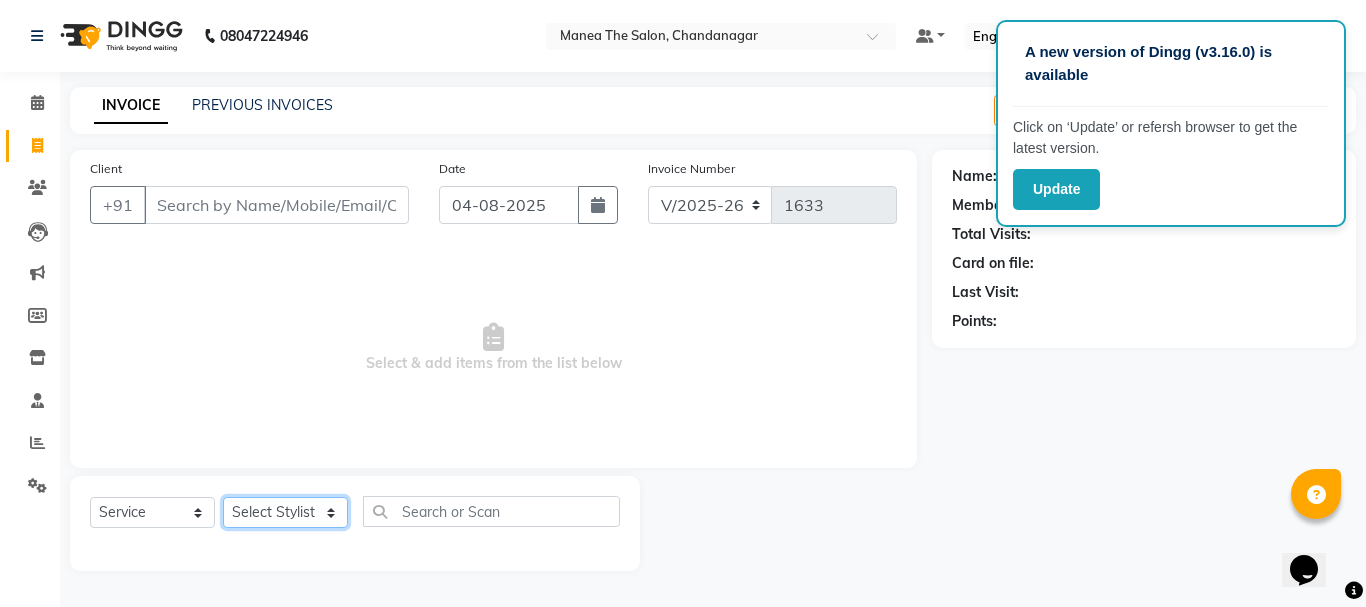 click on "Select Stylist [NAME] [NAME] [NAME] [NAME] [NAME] [NAME] [NAME]" 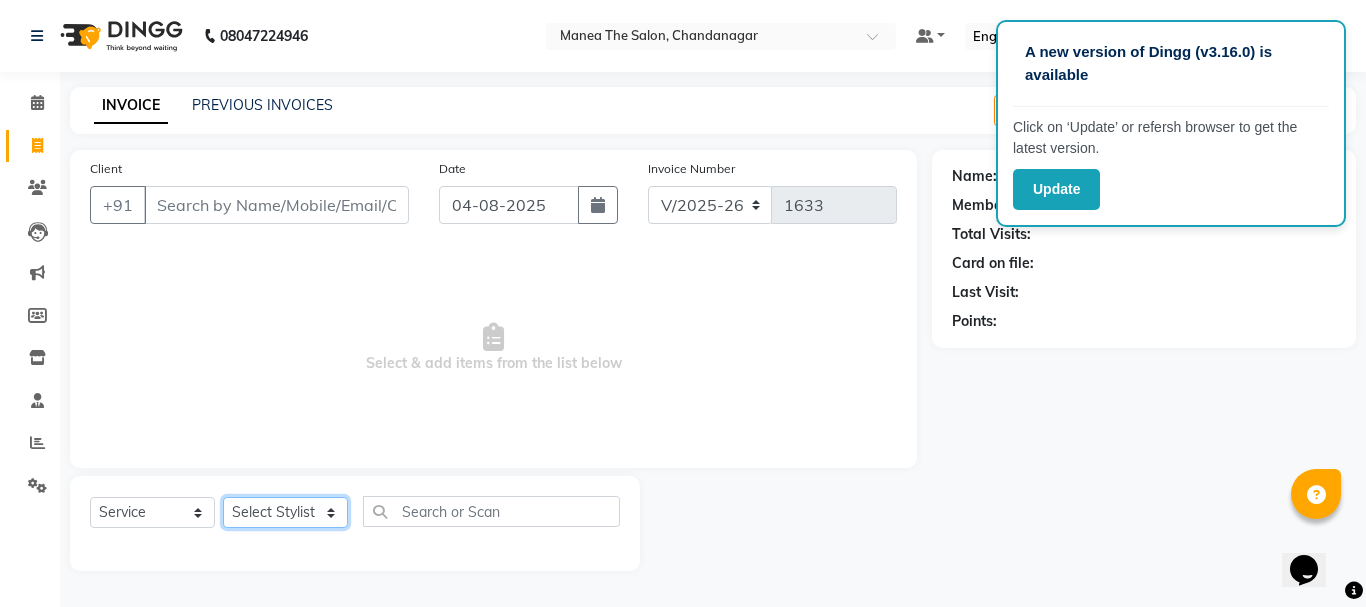 select on "63576" 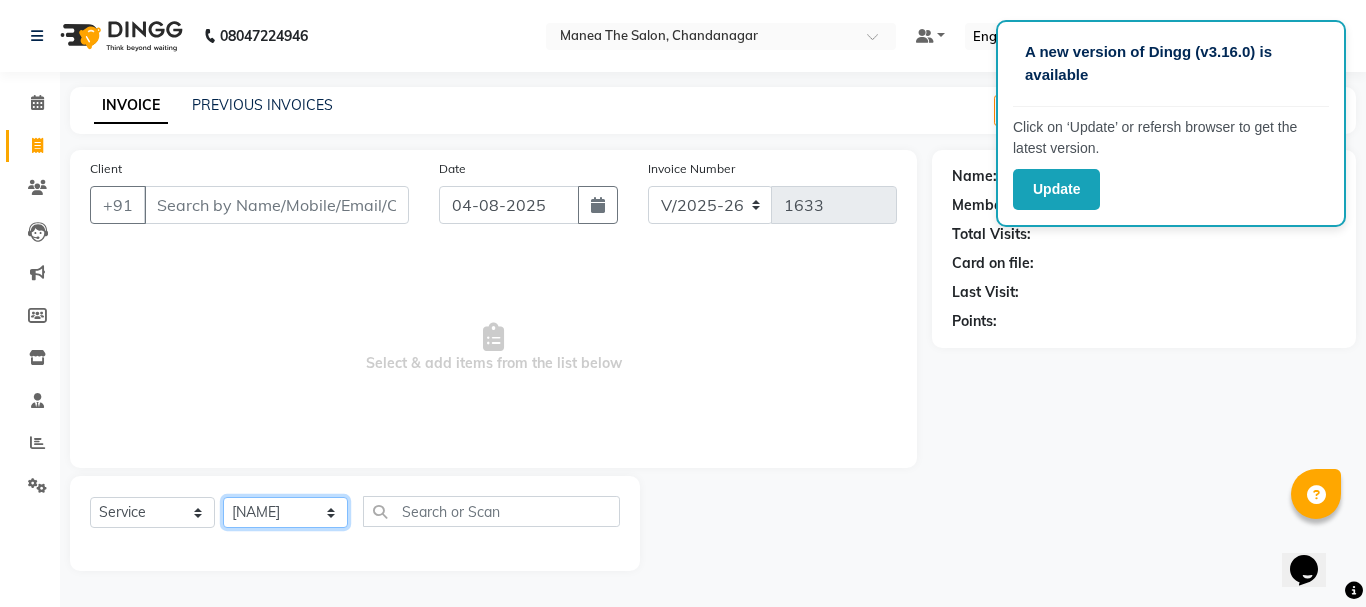 click on "Select Stylist [NAME] [NAME] [NAME] [NAME] [NAME] [NAME] [NAME]" 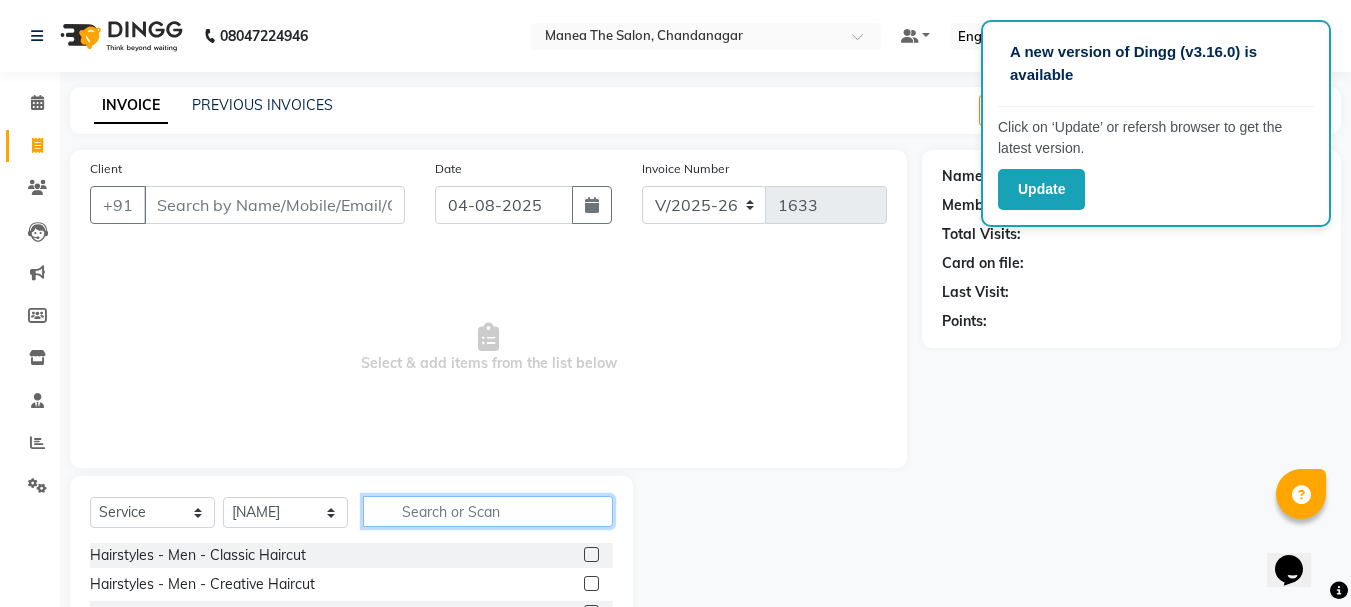 click 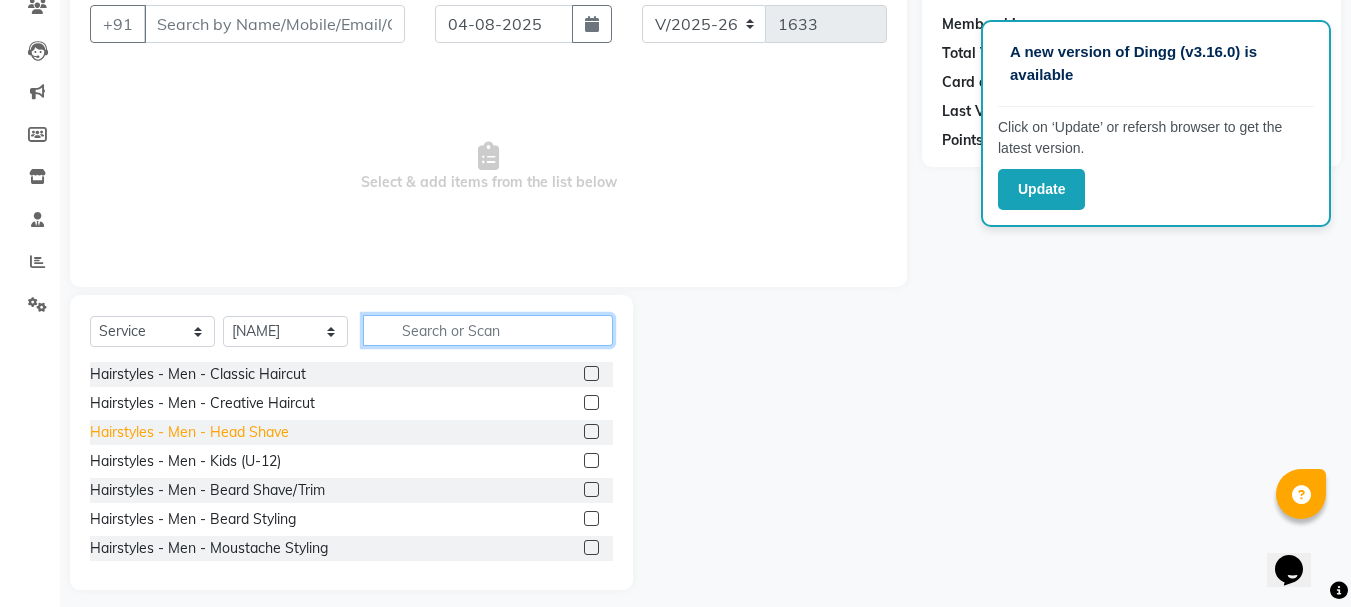scroll, scrollTop: 194, scrollLeft: 0, axis: vertical 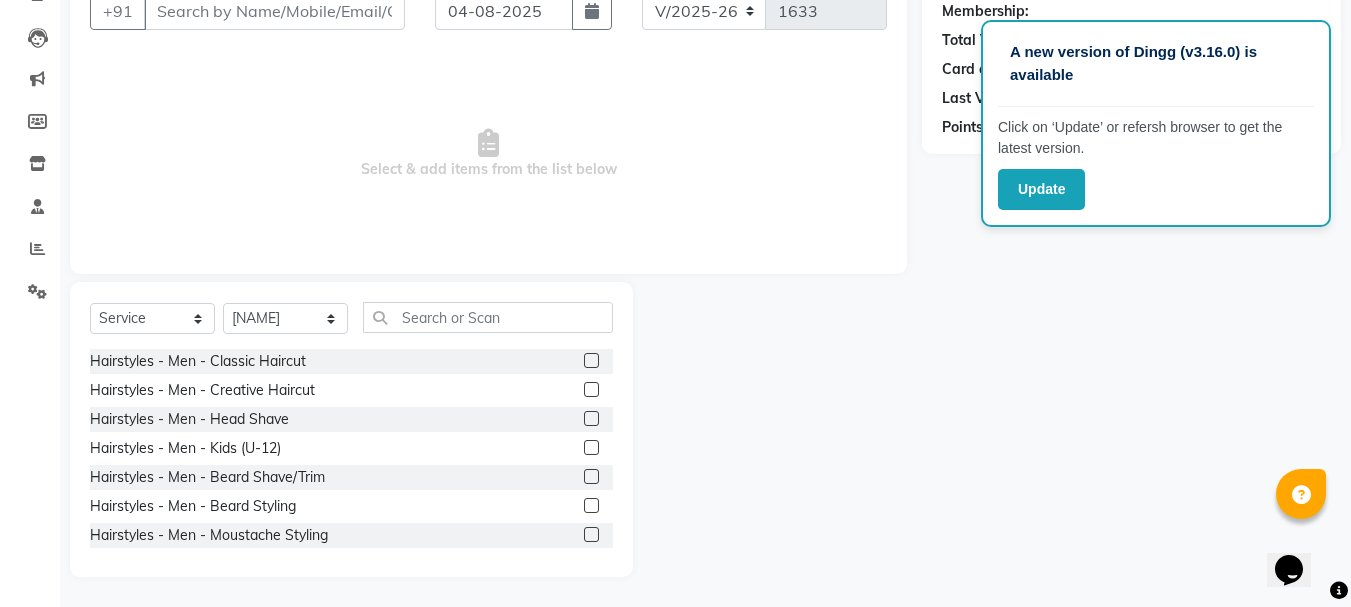 click 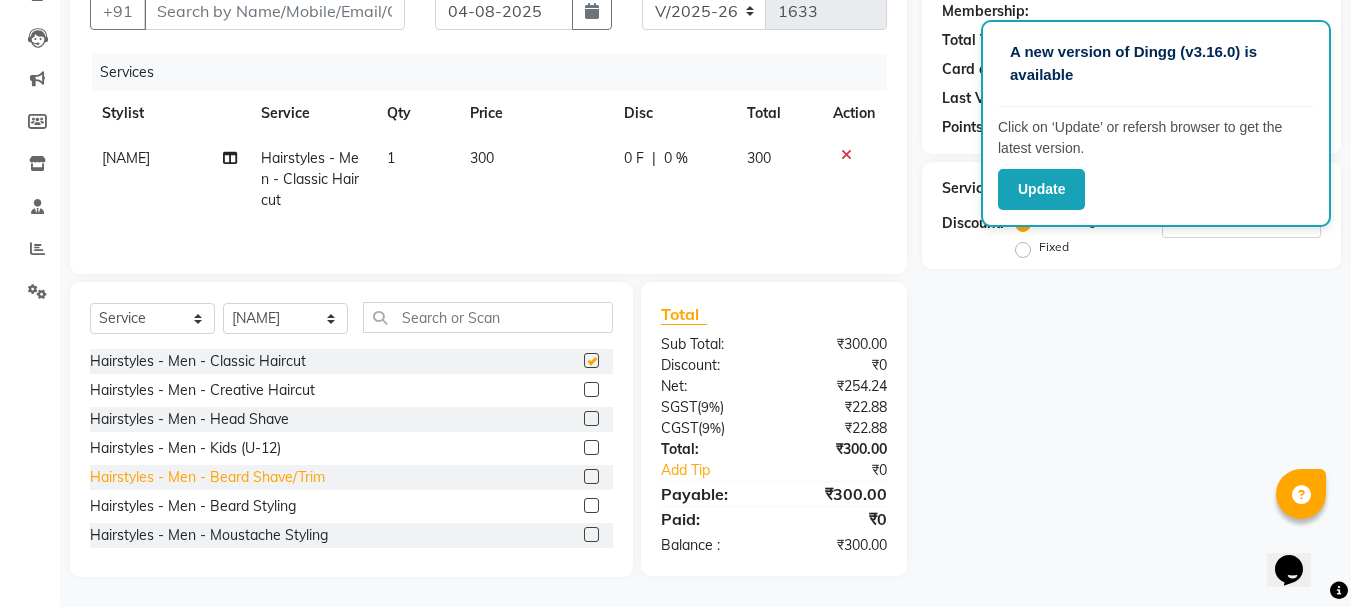 checkbox on "false" 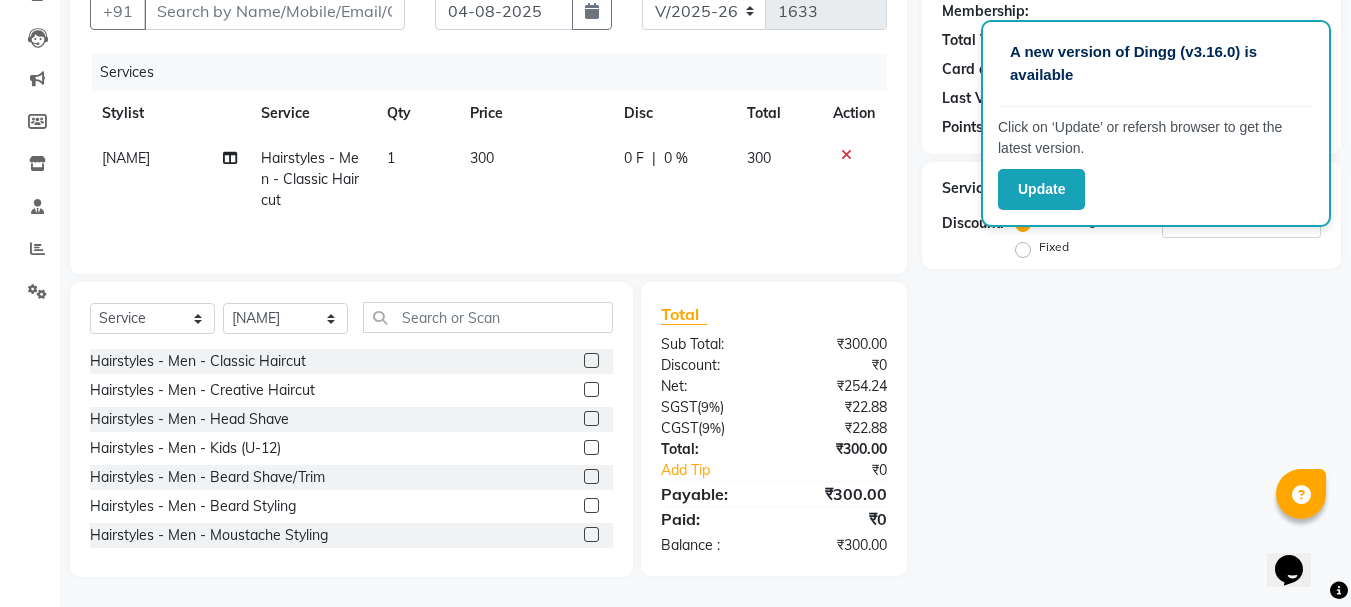 click 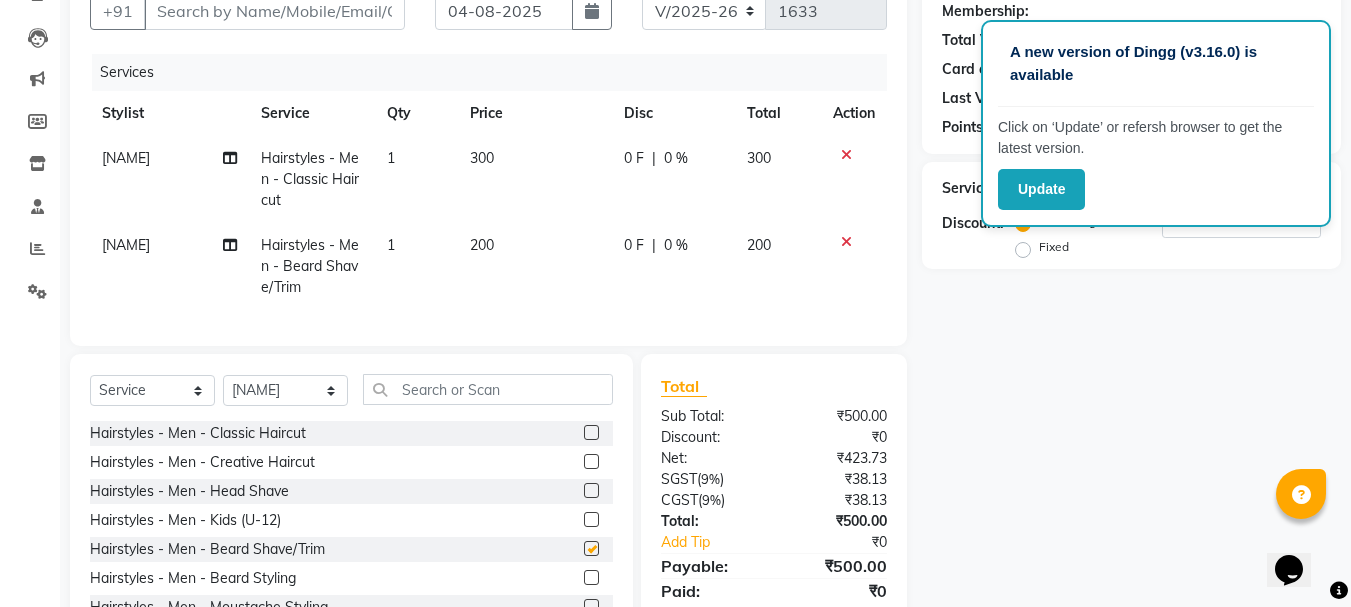 scroll, scrollTop: 82, scrollLeft: 0, axis: vertical 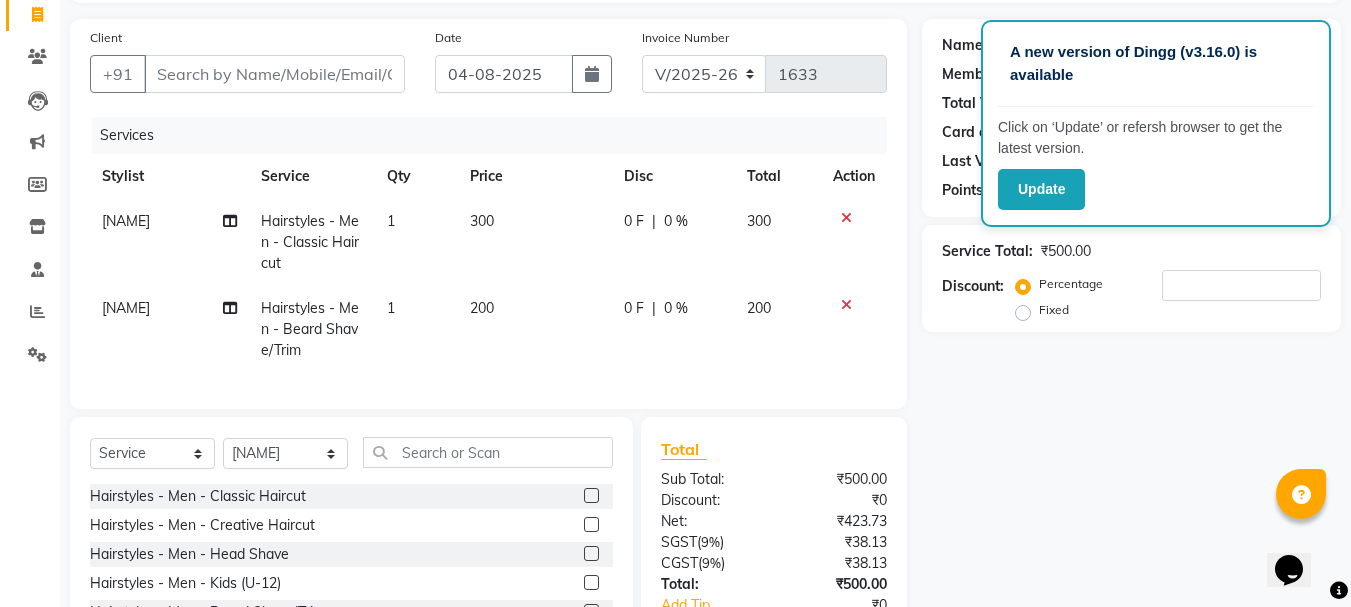 checkbox on "false" 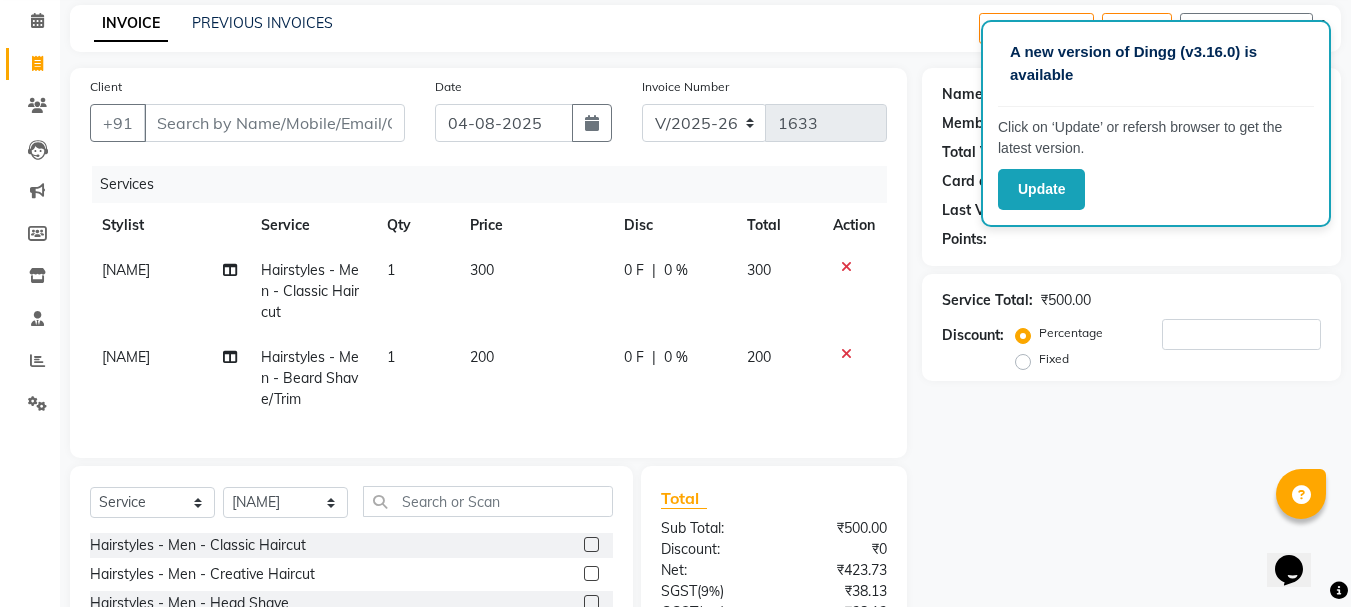 scroll, scrollTop: 0, scrollLeft: 0, axis: both 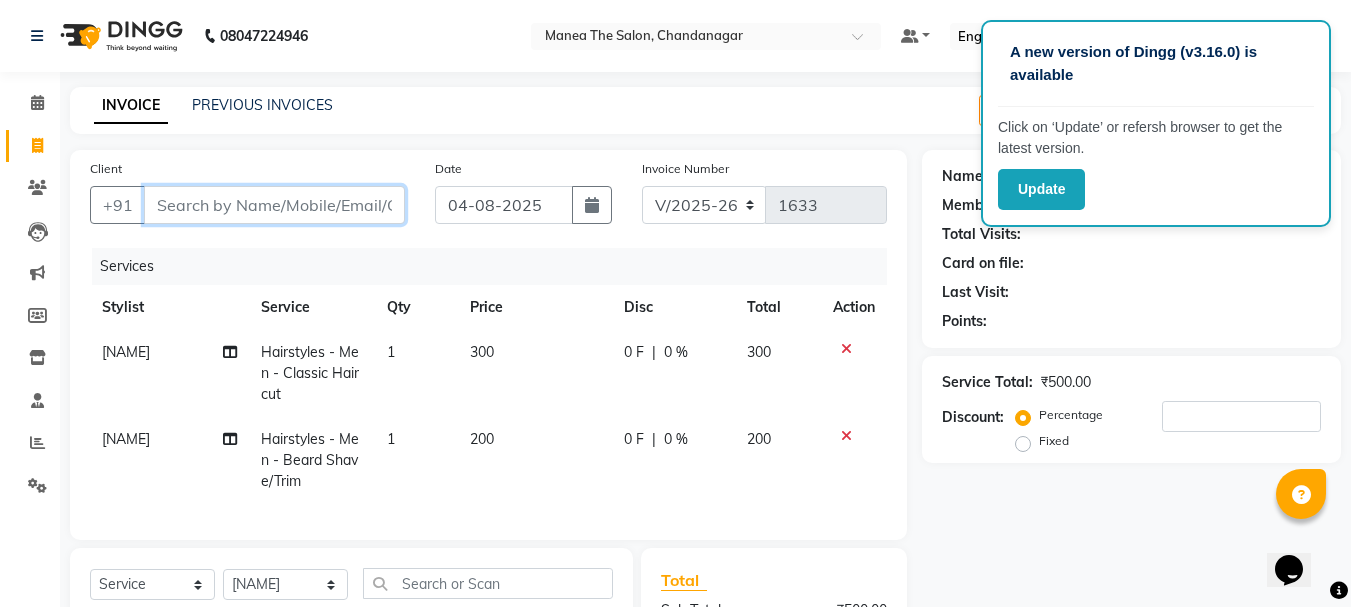 click on "Client" at bounding box center [274, 205] 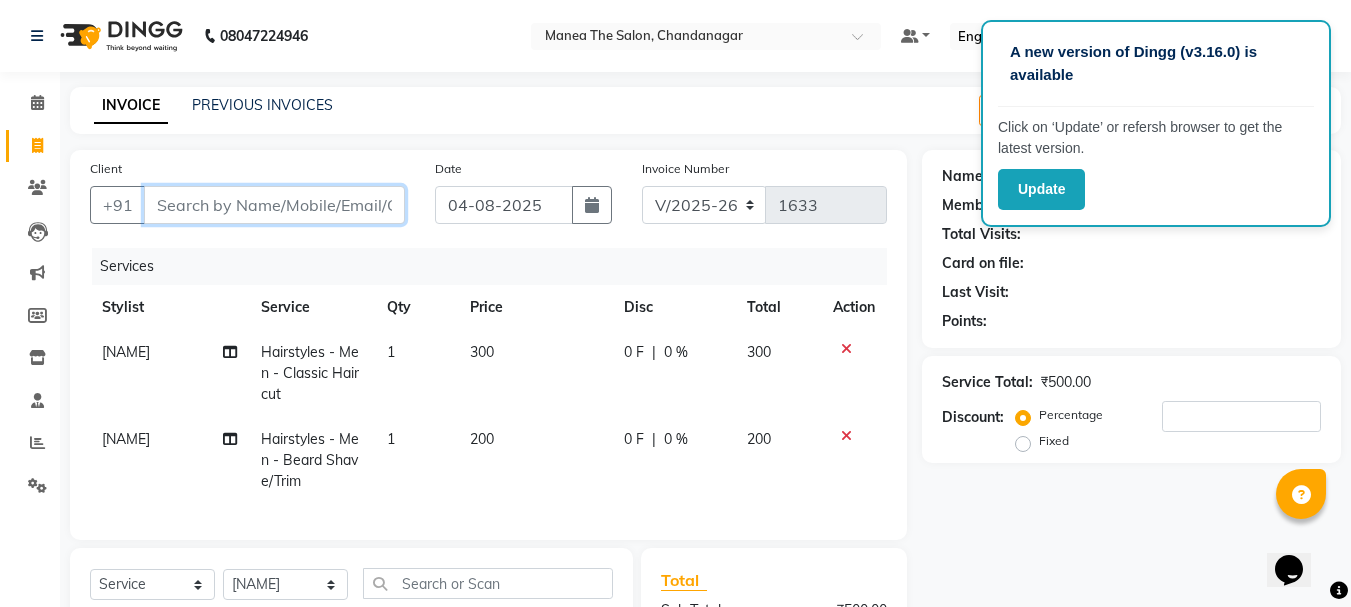 click on "Client" at bounding box center (274, 205) 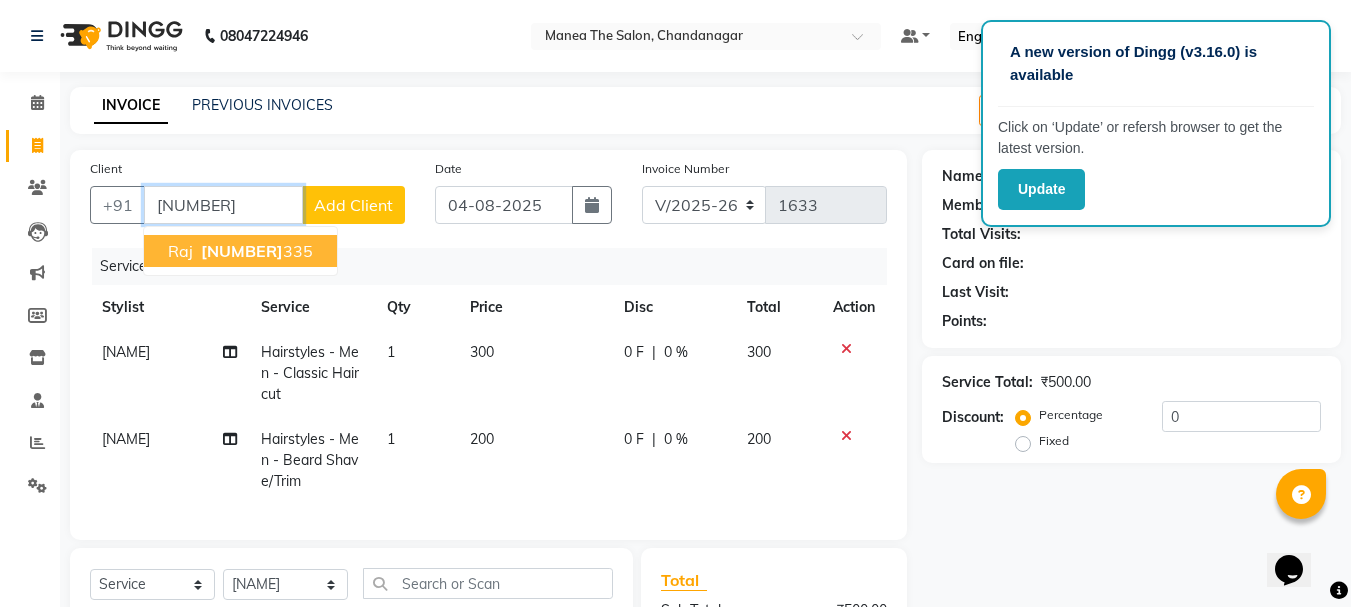 click on "[NUMBER]" at bounding box center [242, 251] 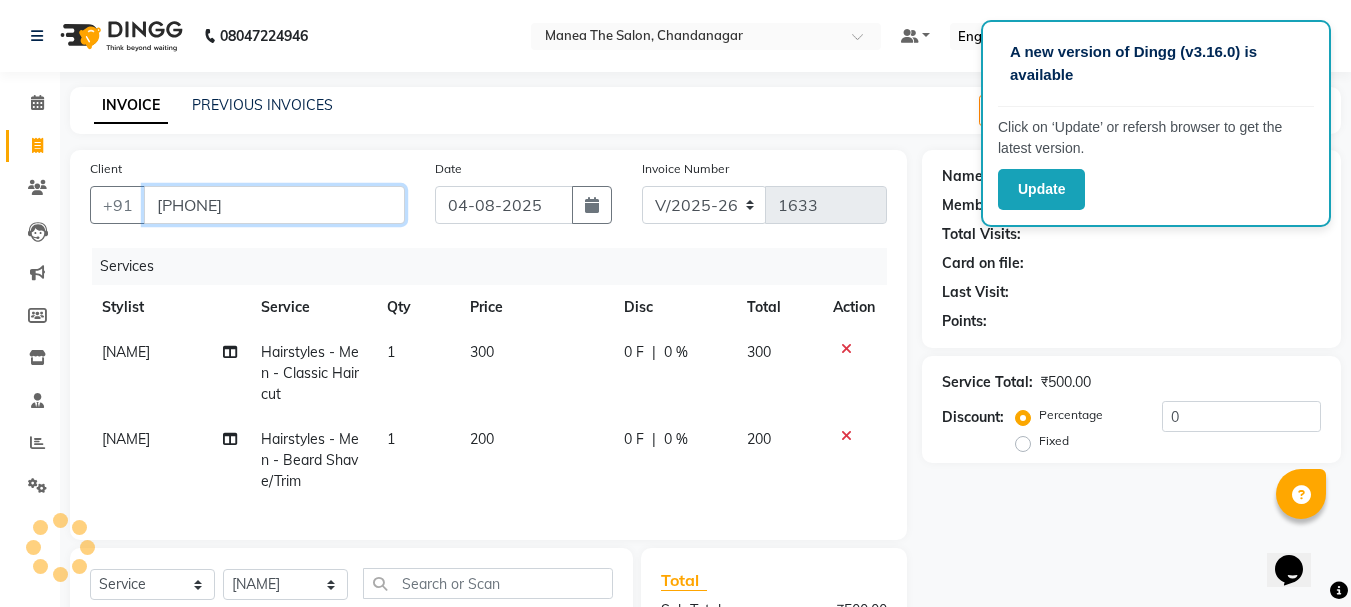 type on "[PHONE]" 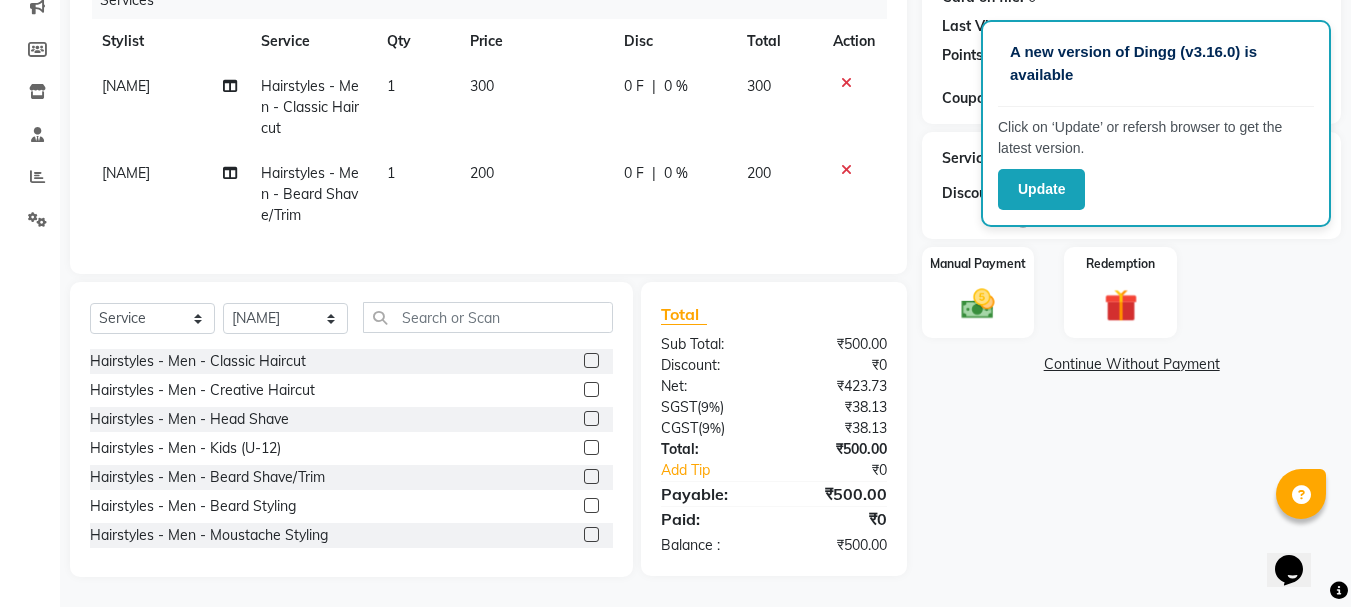scroll, scrollTop: 281, scrollLeft: 0, axis: vertical 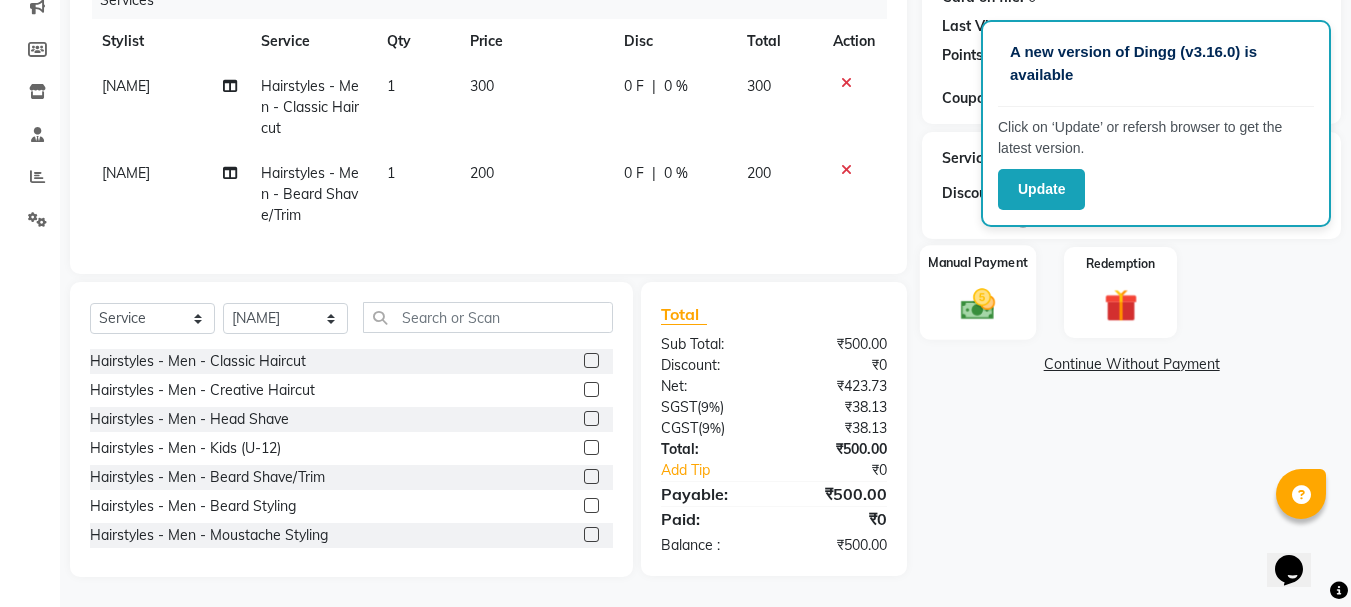click 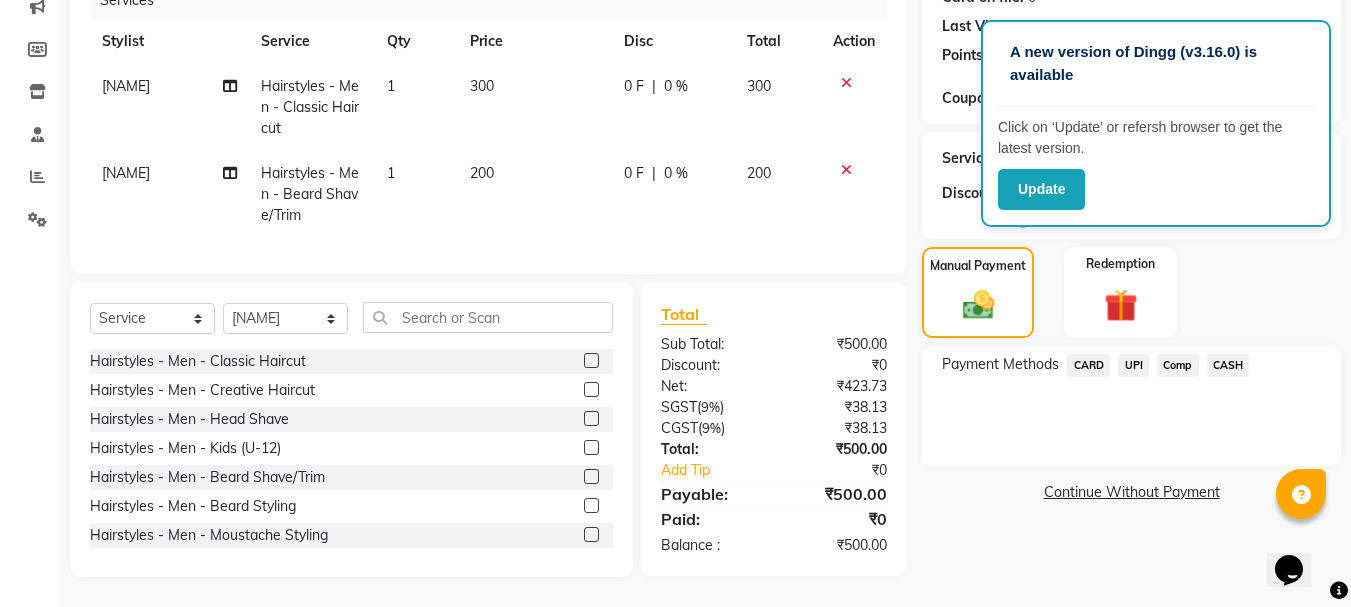 click on "UPI" 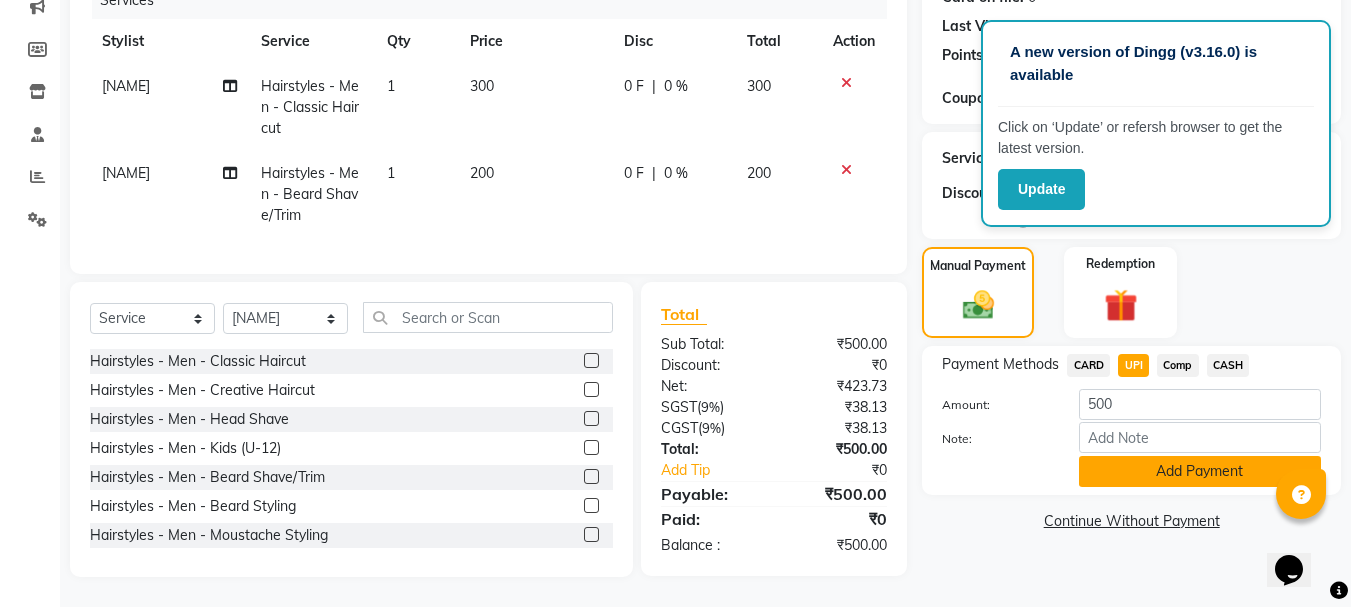 click on "Add Payment" 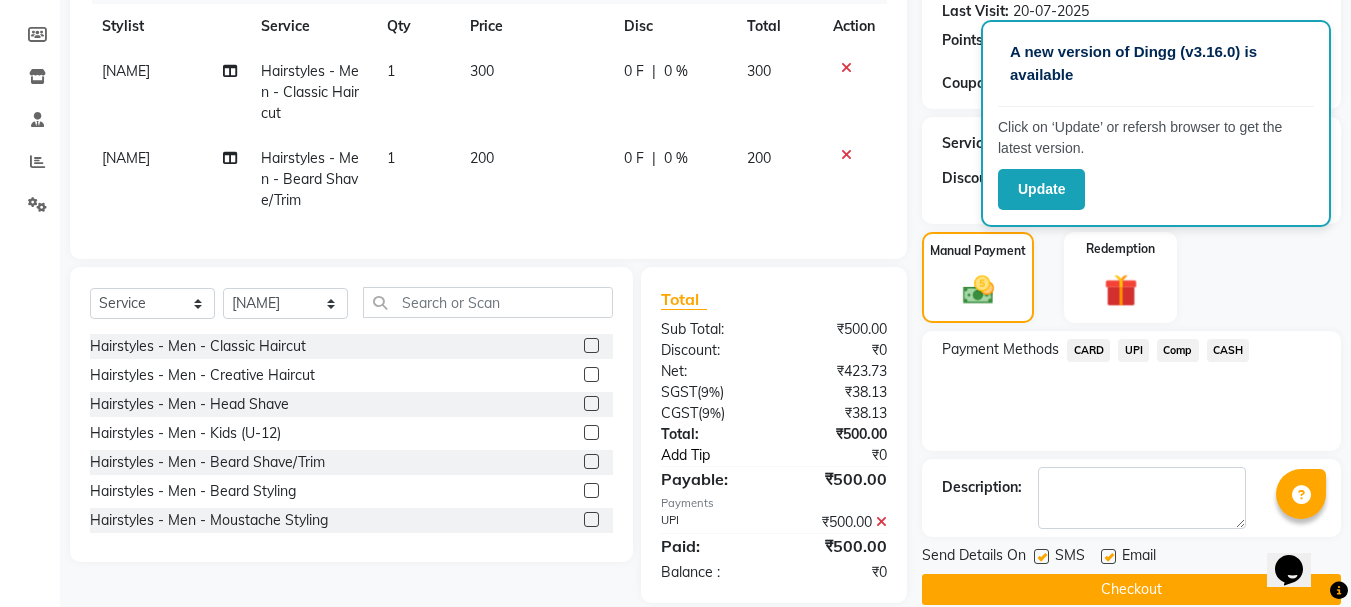 click on "Add Tip" 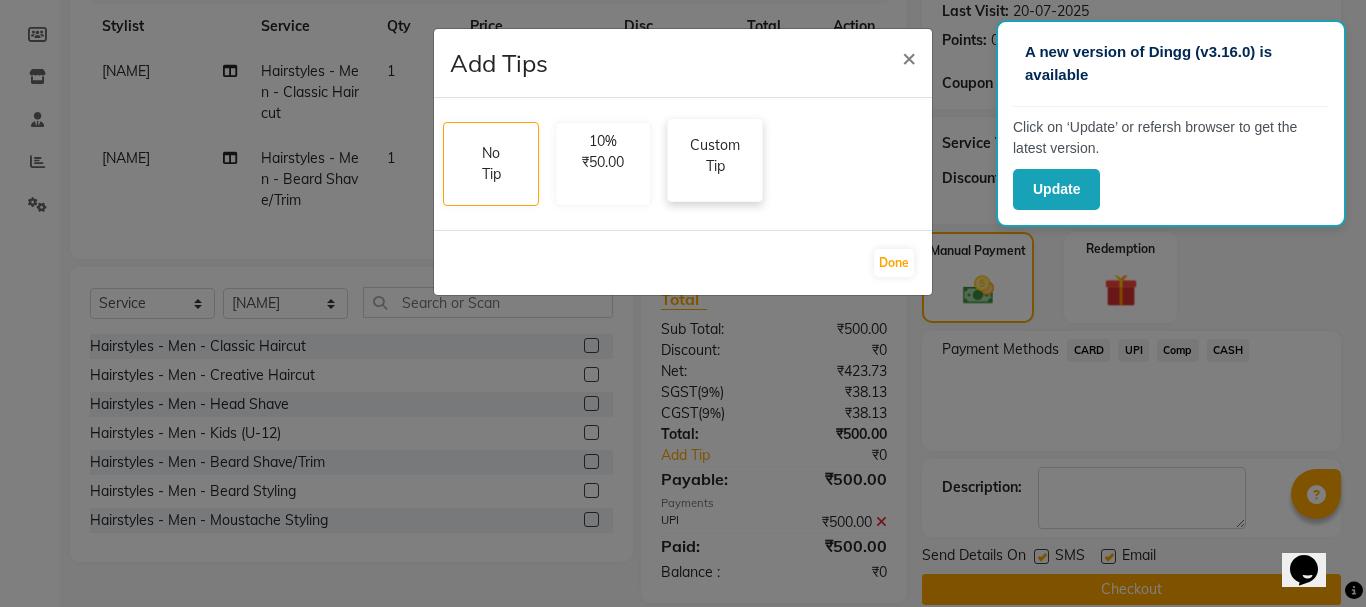 click on "Custom Tip" 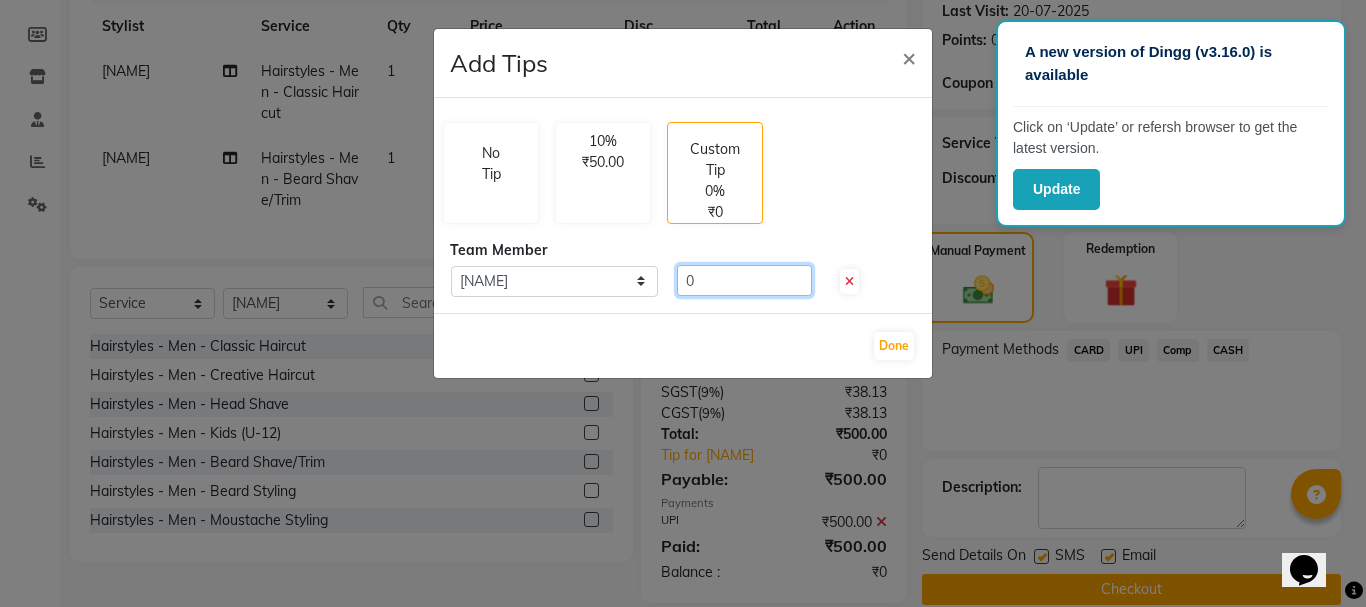click on "0" 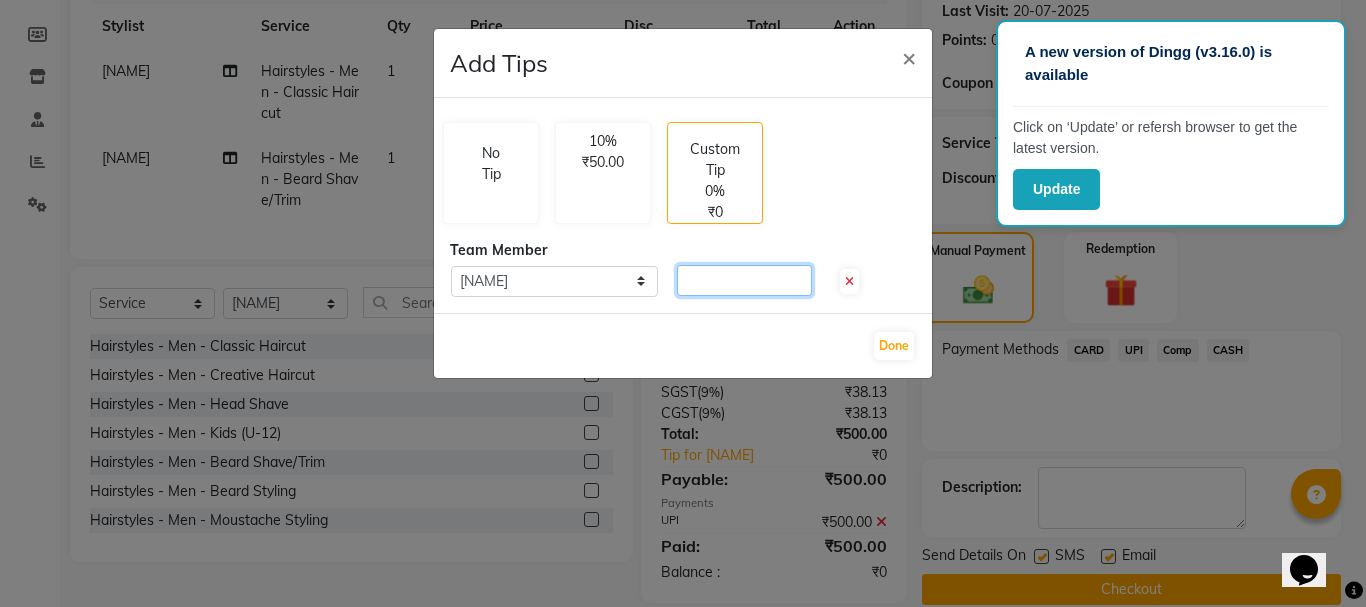 type on "0" 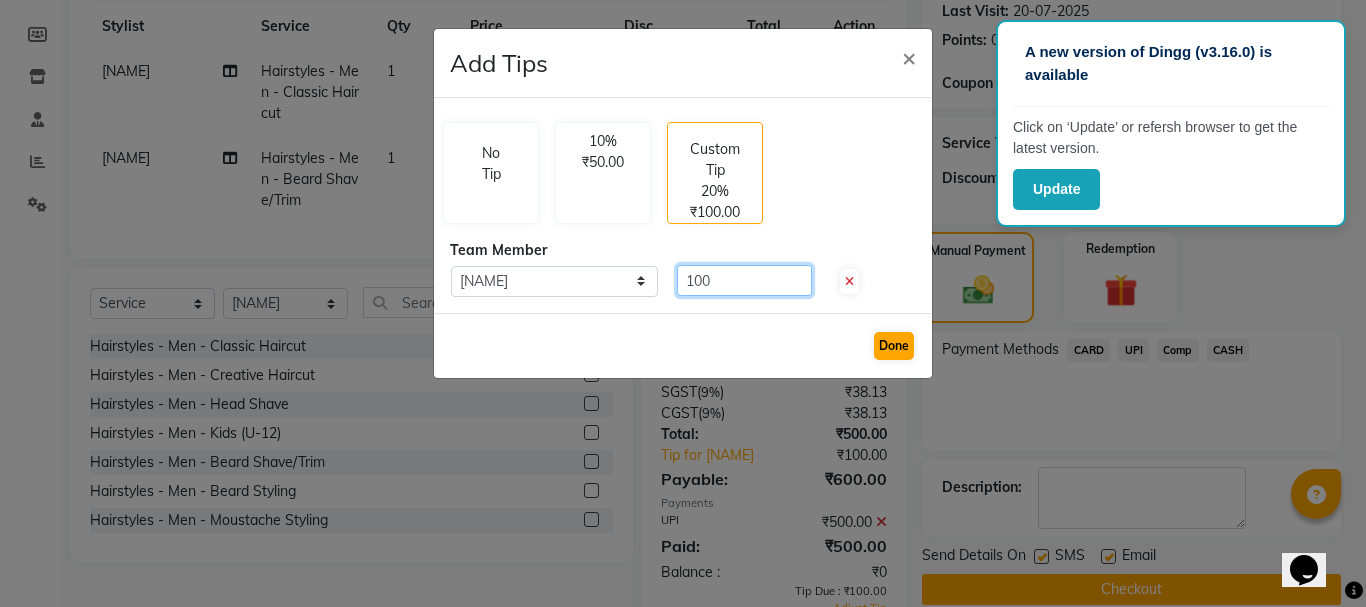 type on "100" 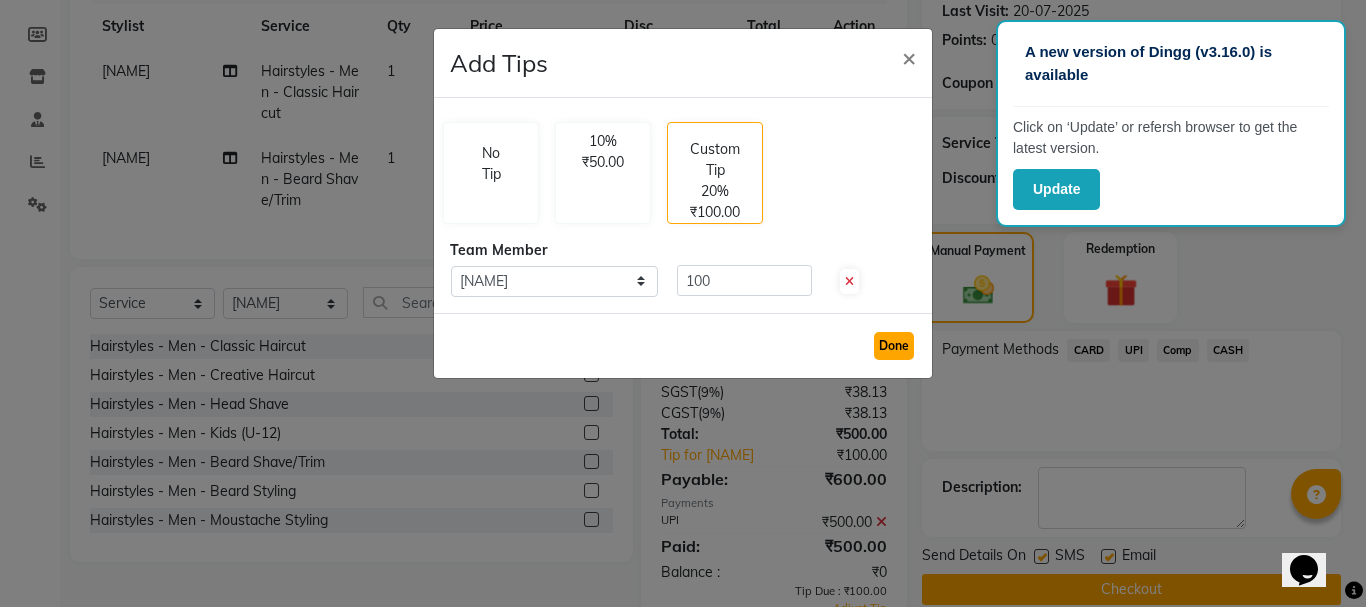 click on "Done" 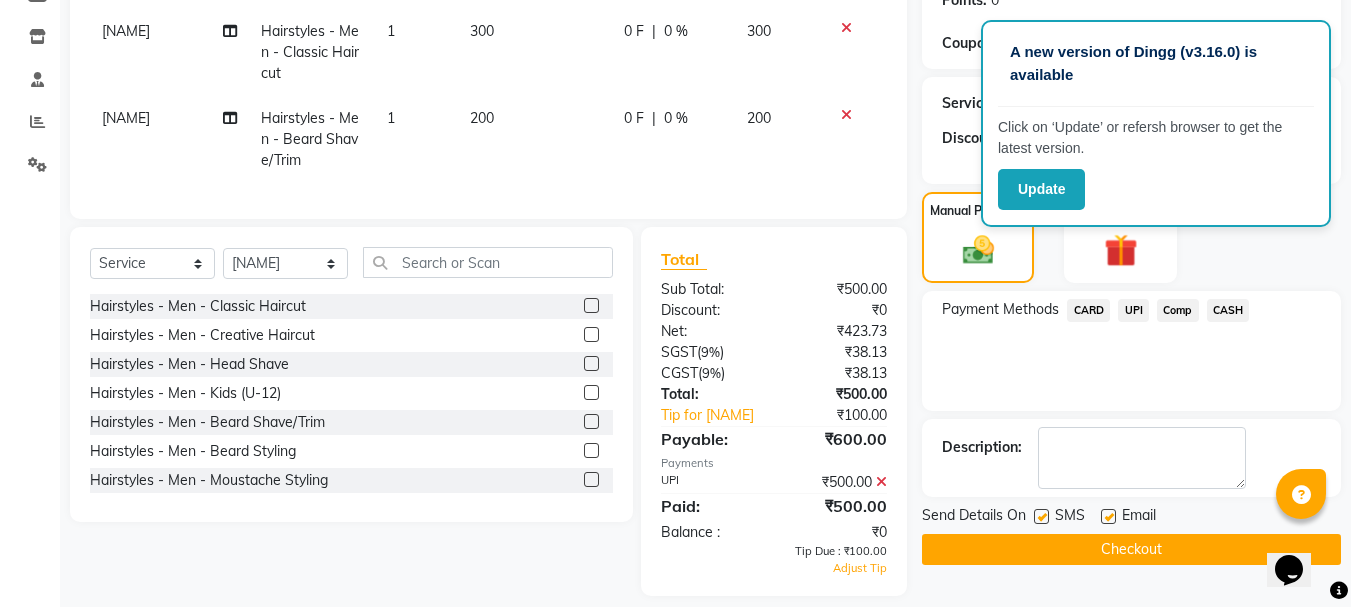 scroll, scrollTop: 355, scrollLeft: 0, axis: vertical 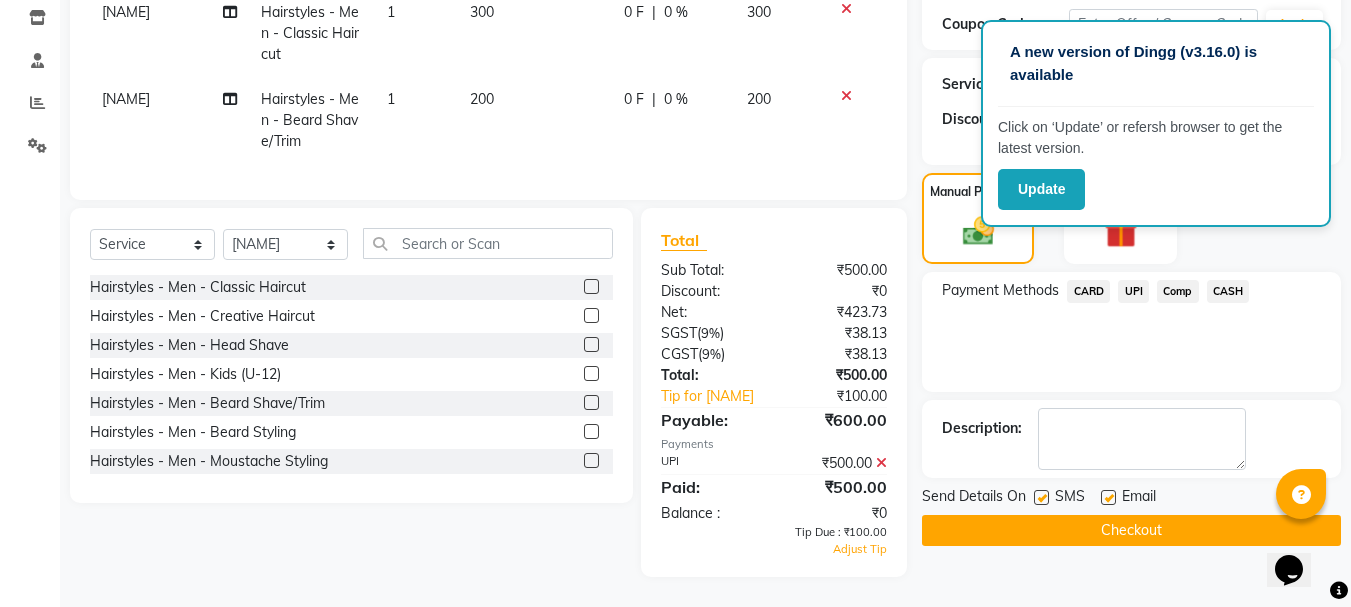 click on "UPI" 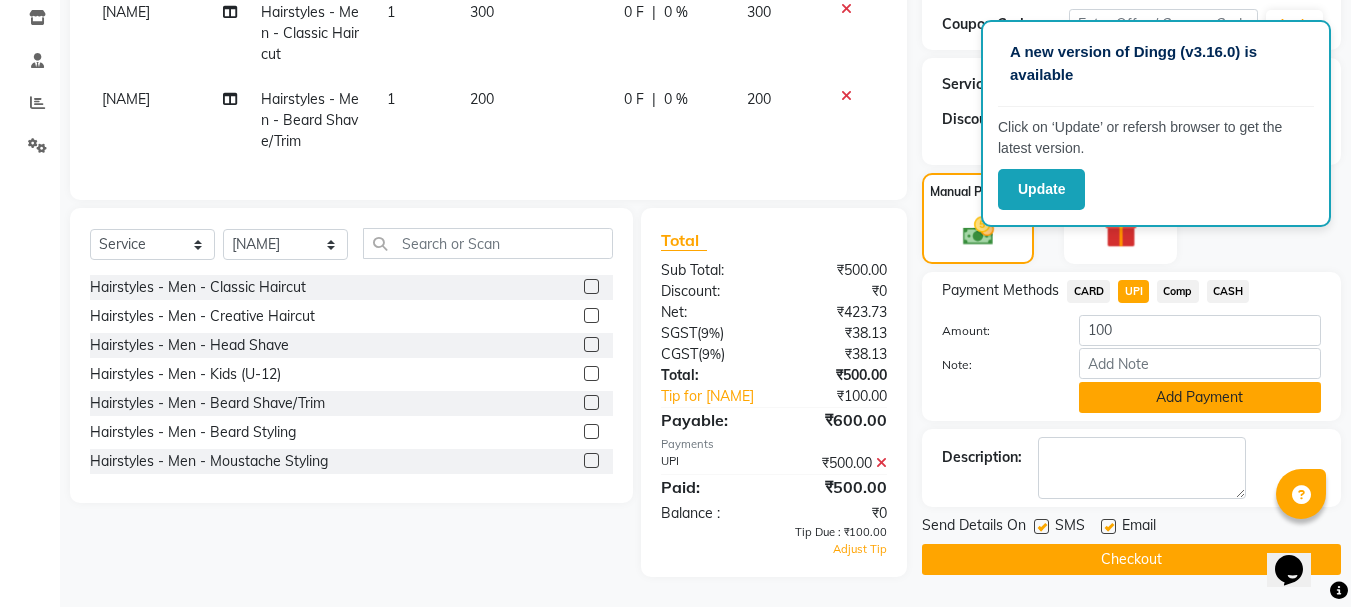 click on "Add Payment" 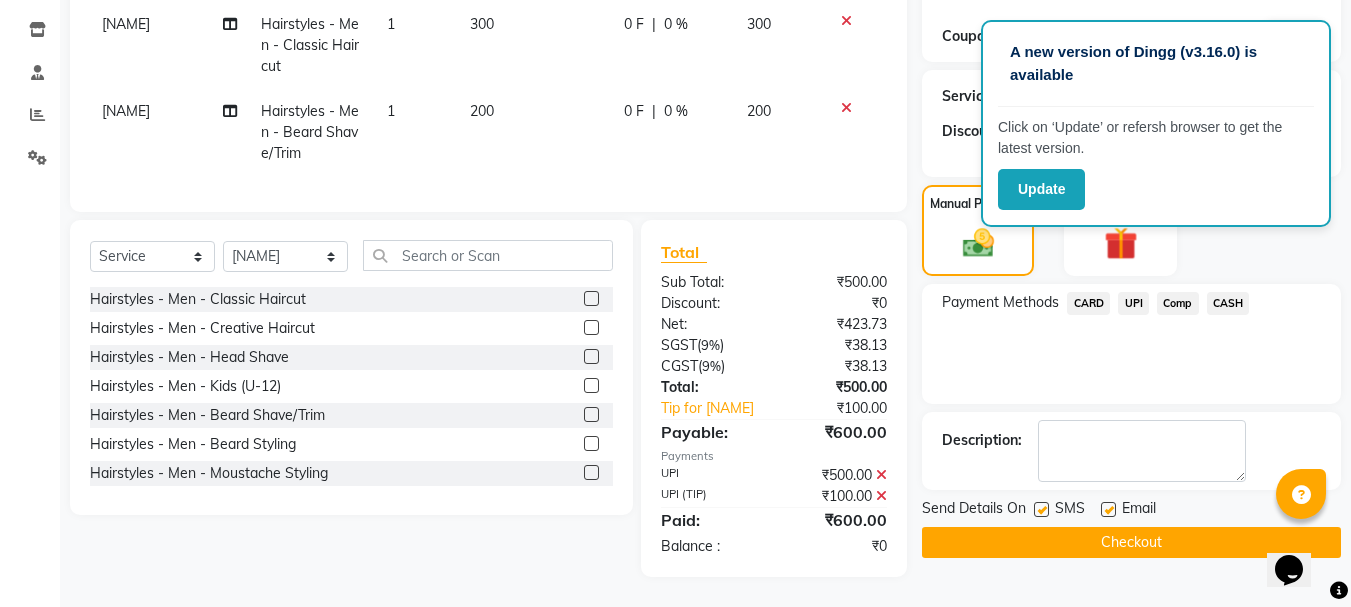 scroll, scrollTop: 343, scrollLeft: 0, axis: vertical 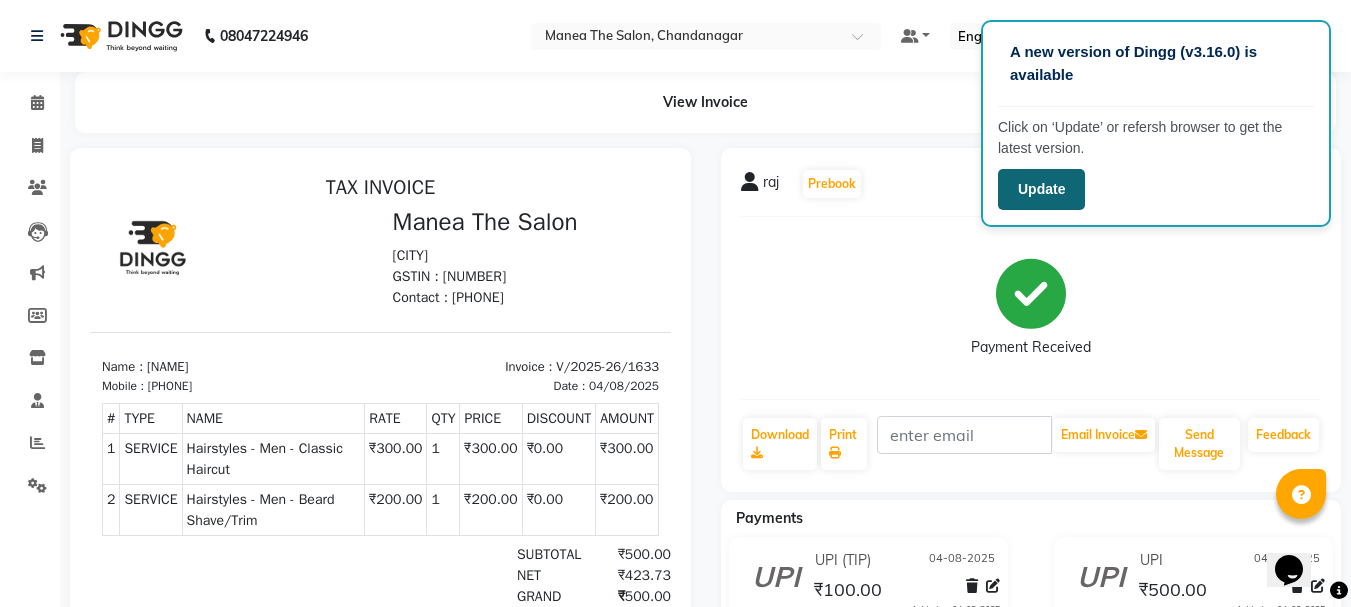 click on "Update" 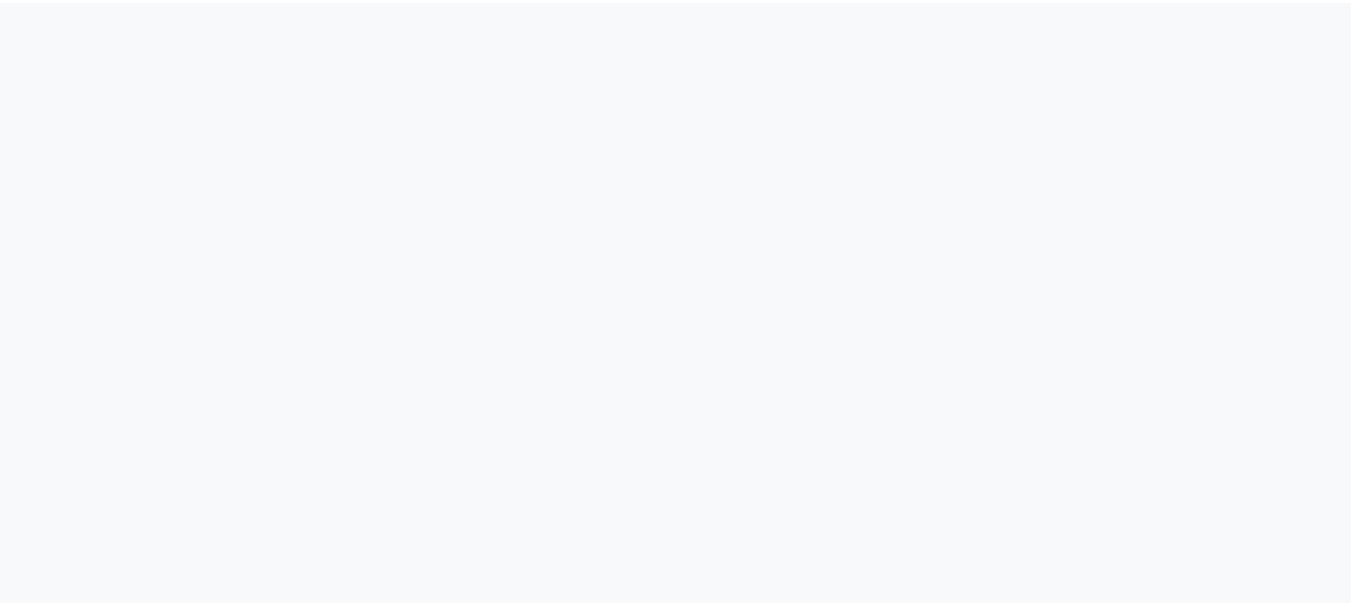 scroll, scrollTop: 0, scrollLeft: 0, axis: both 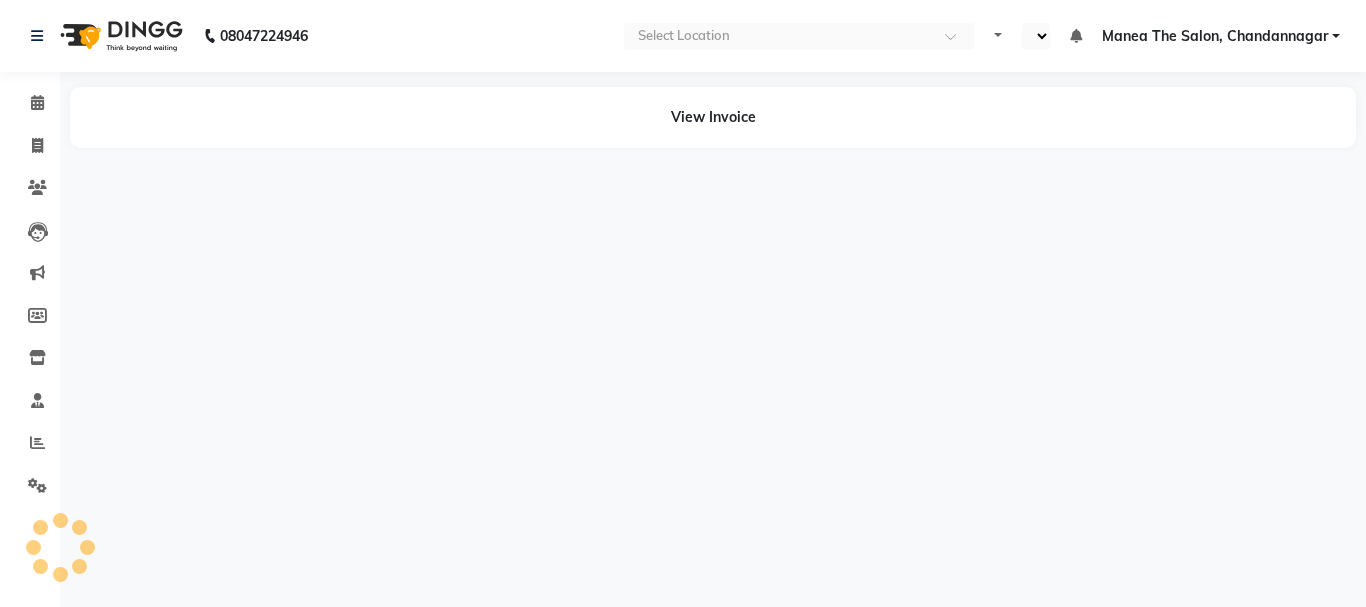 select on "en" 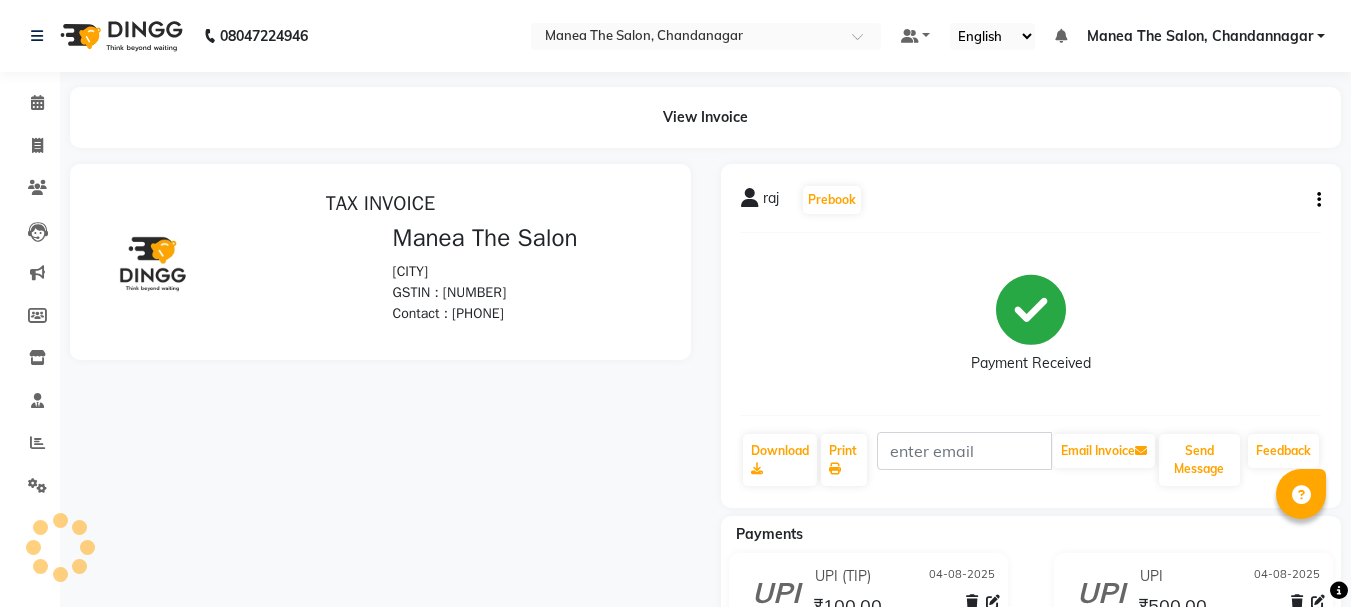 scroll, scrollTop: 0, scrollLeft: 0, axis: both 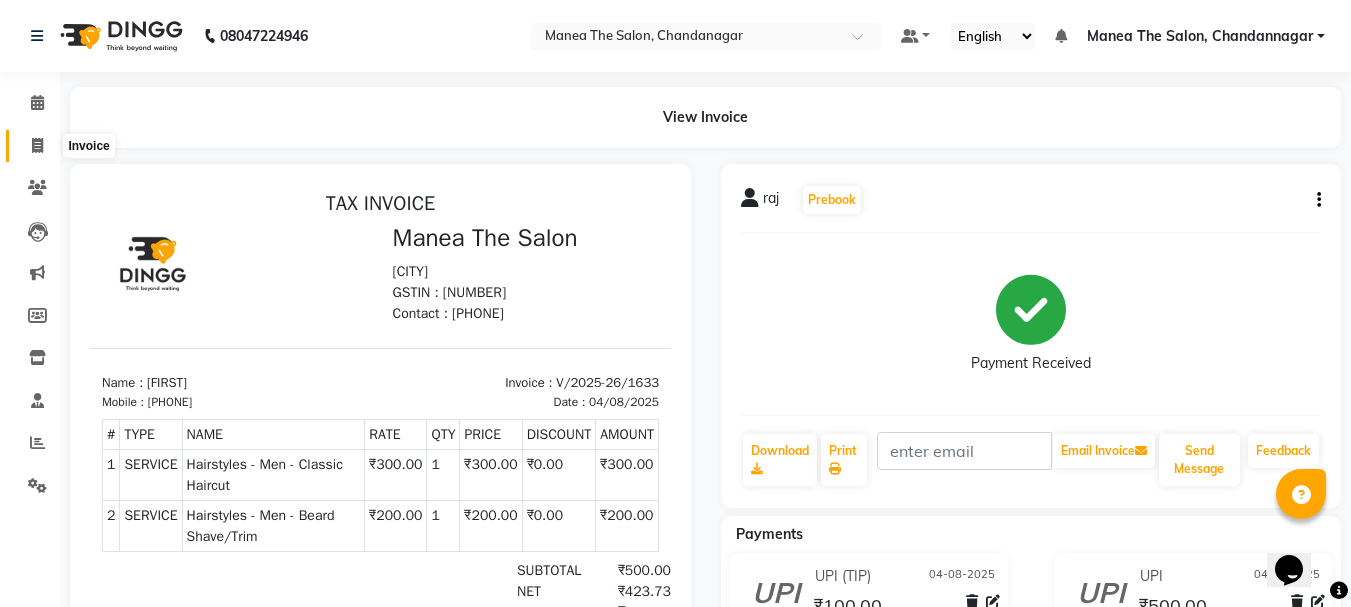 click 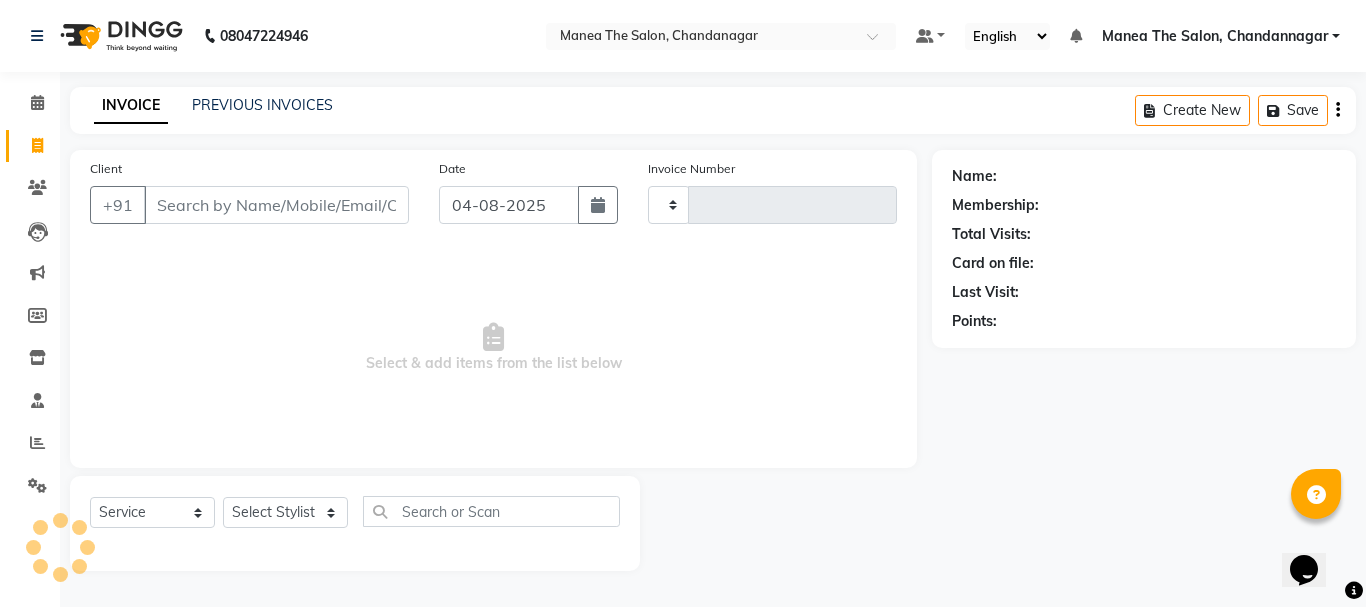 type on "1634" 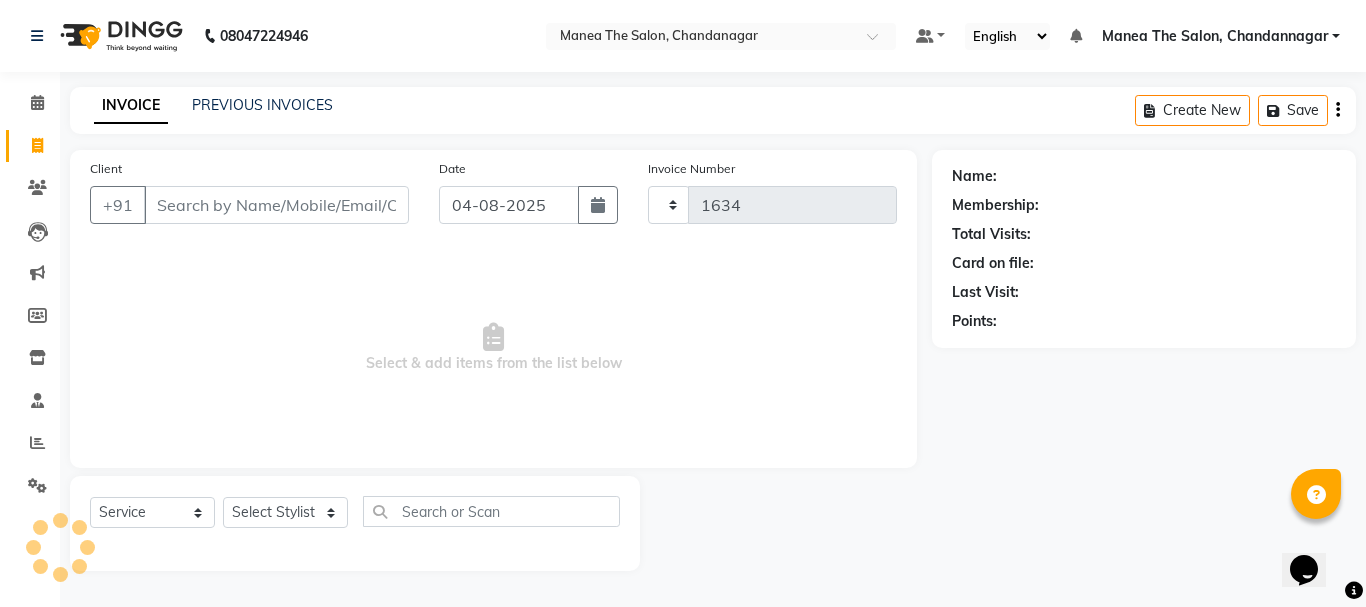 select on "7351" 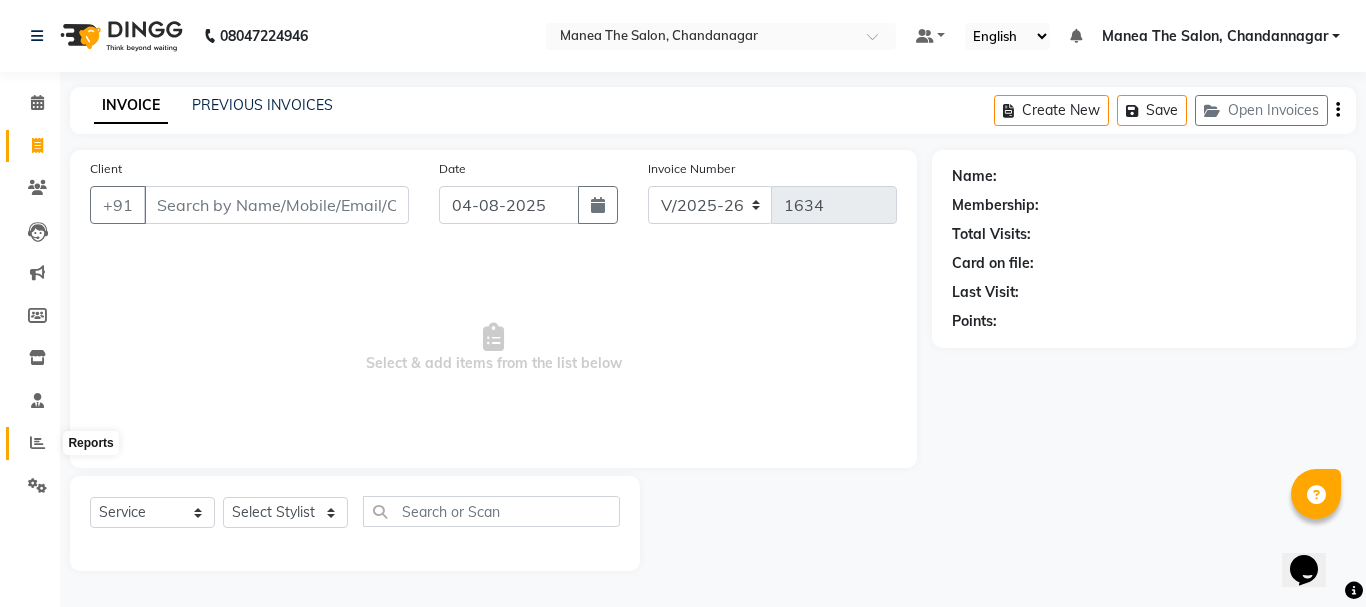 click 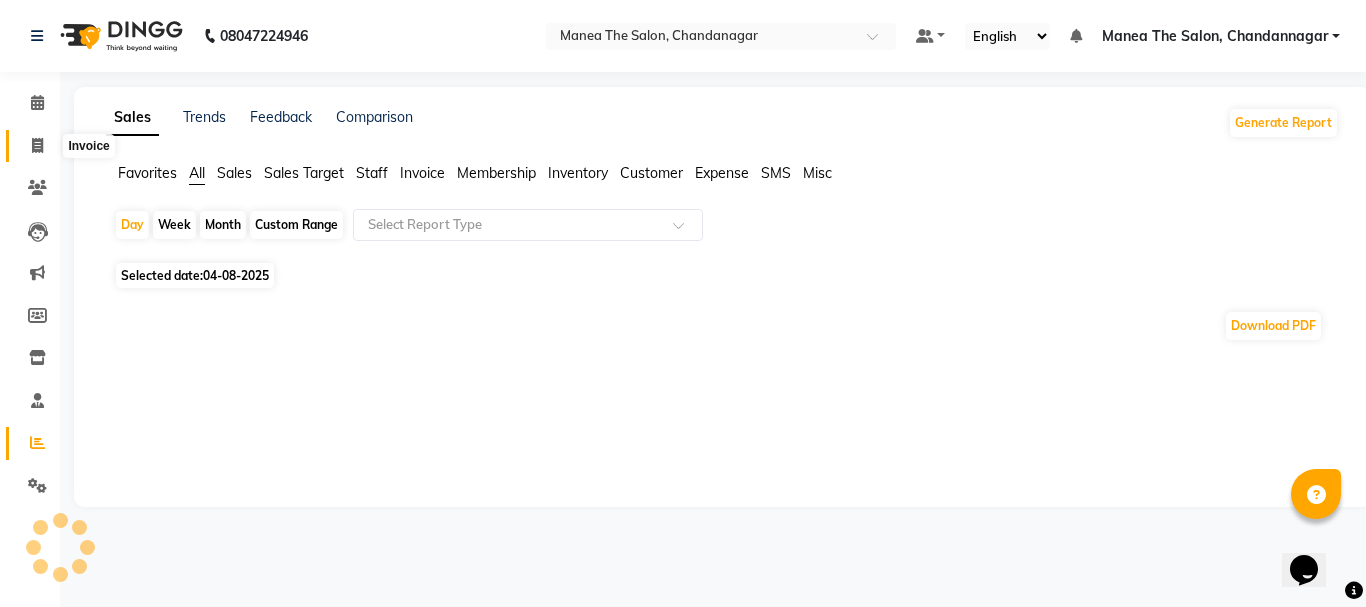 click 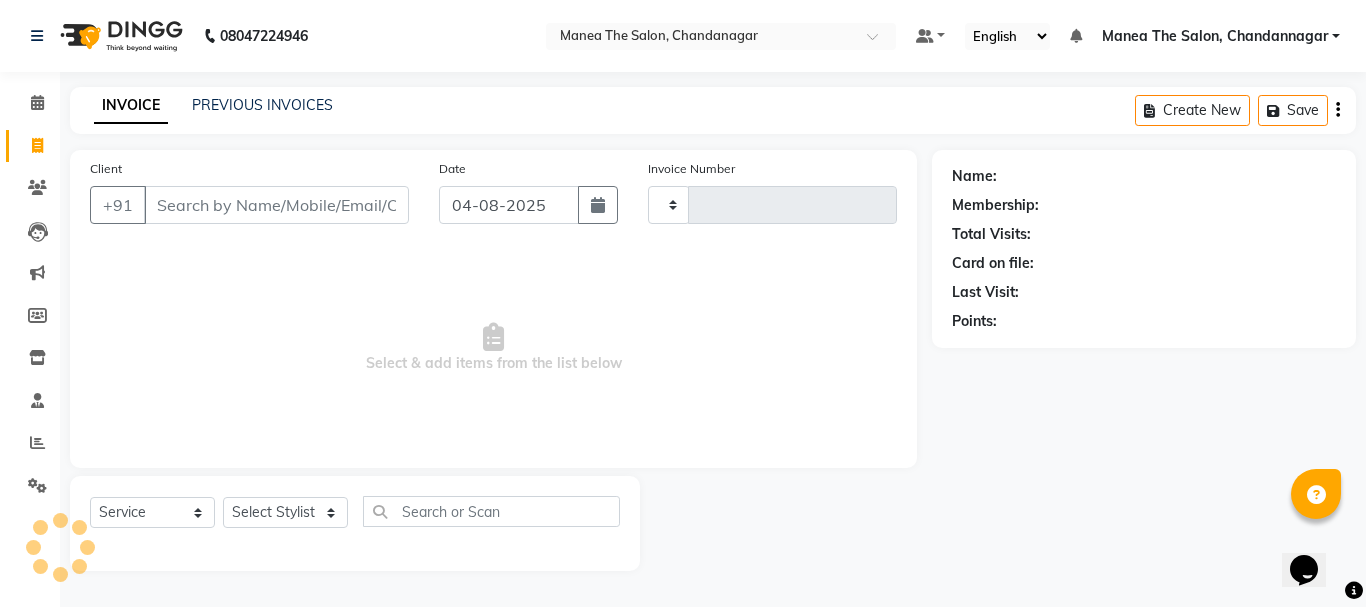 type on "1634" 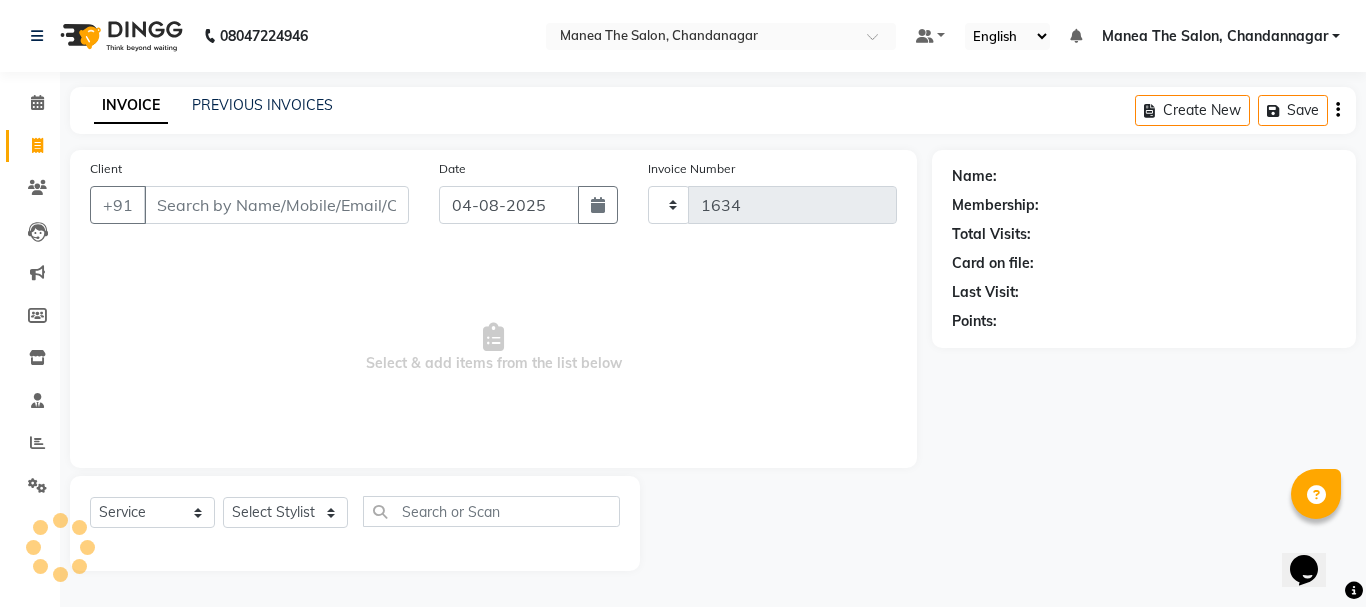 select on "7351" 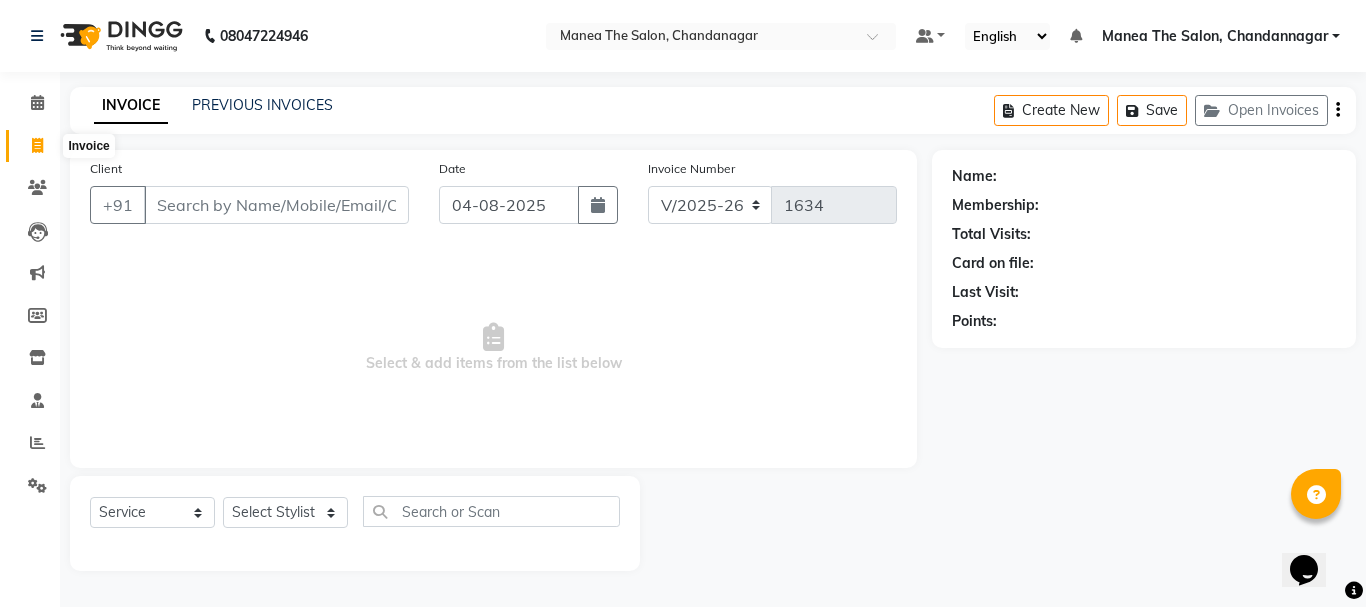 click 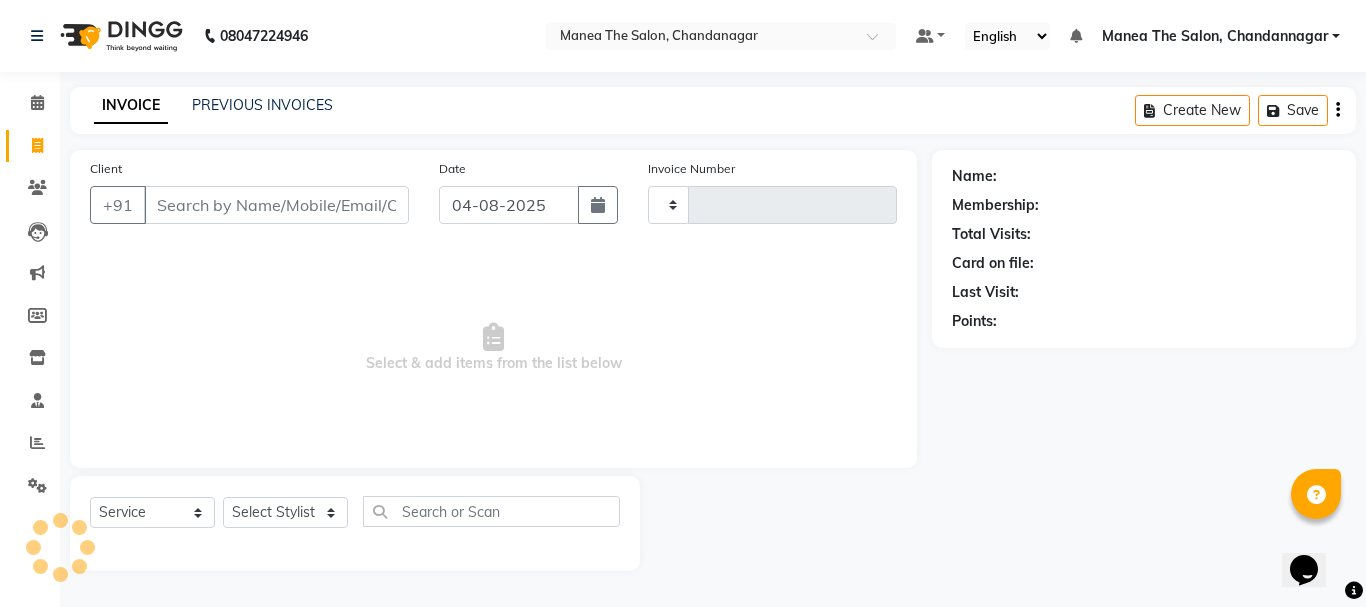 type on "1634" 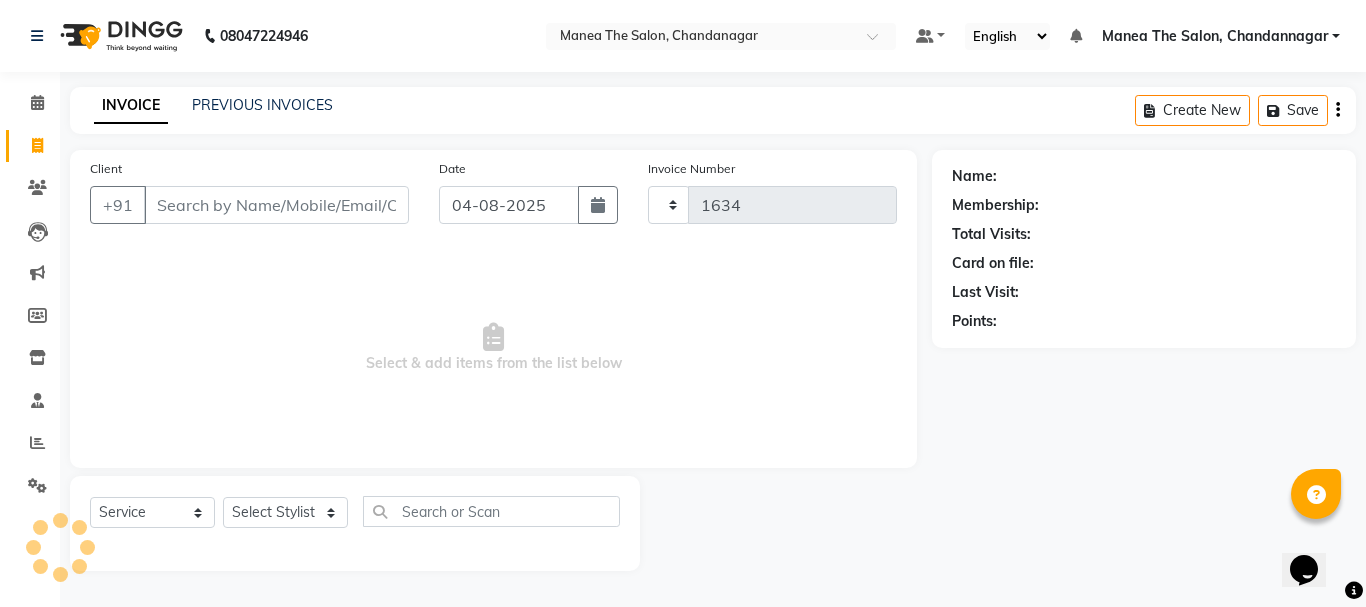 select on "7351" 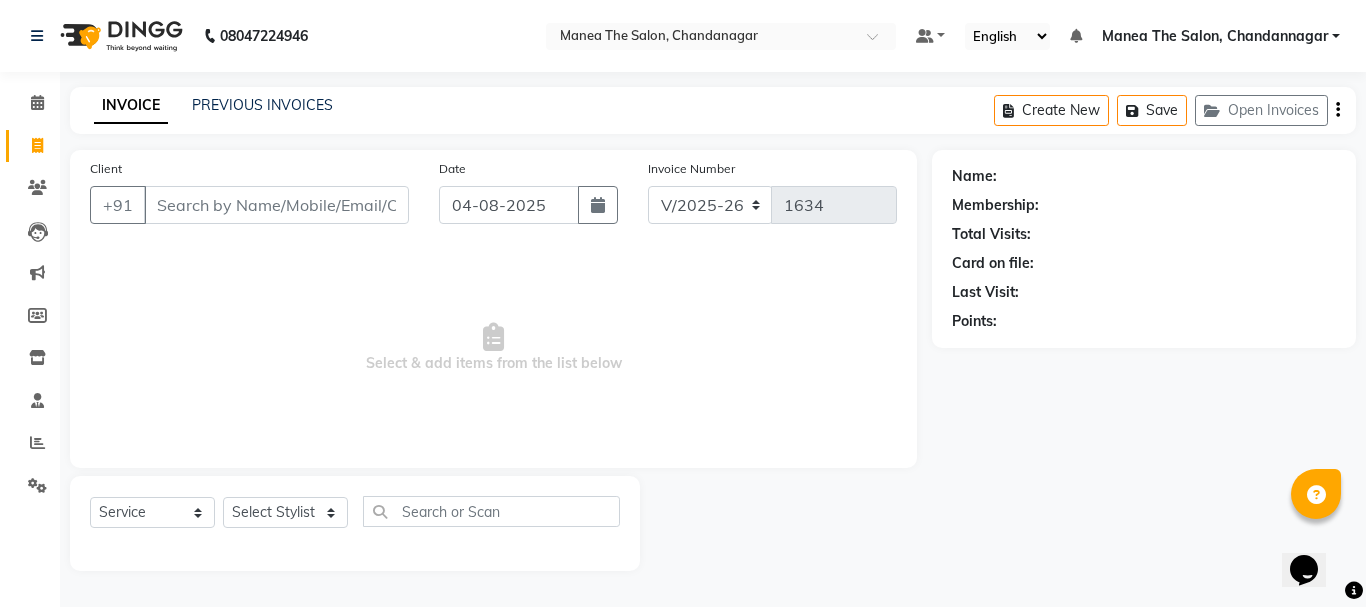 click on "08047224946" 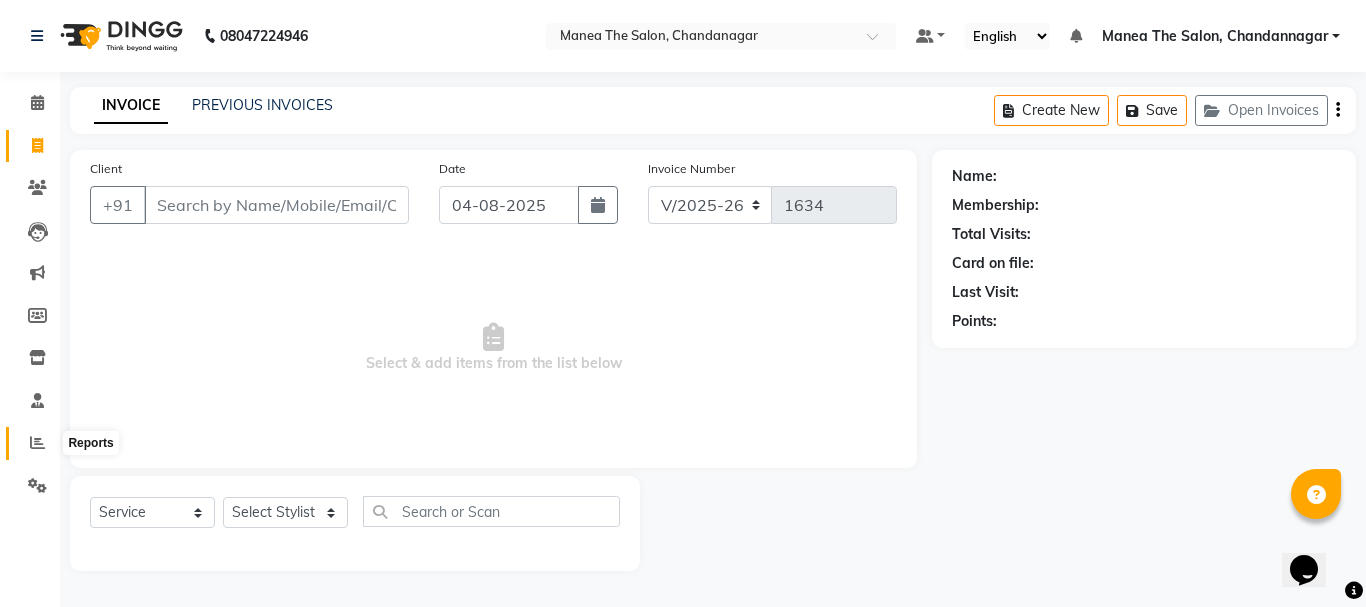 click 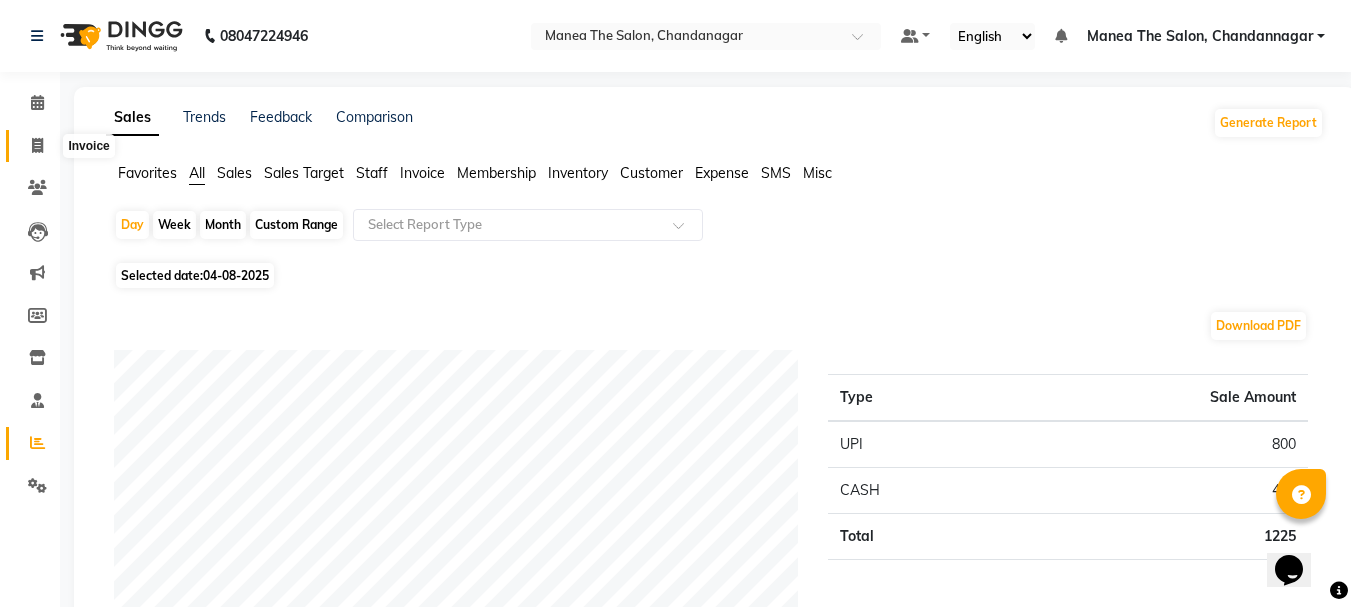 click 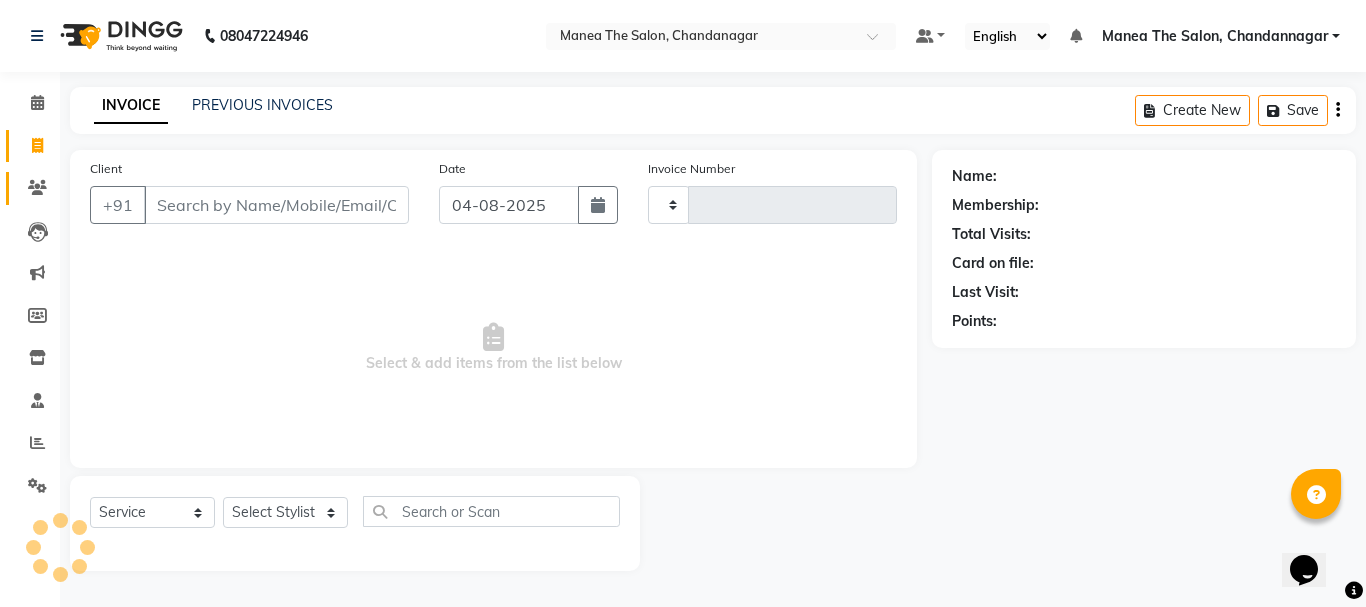 type on "1634" 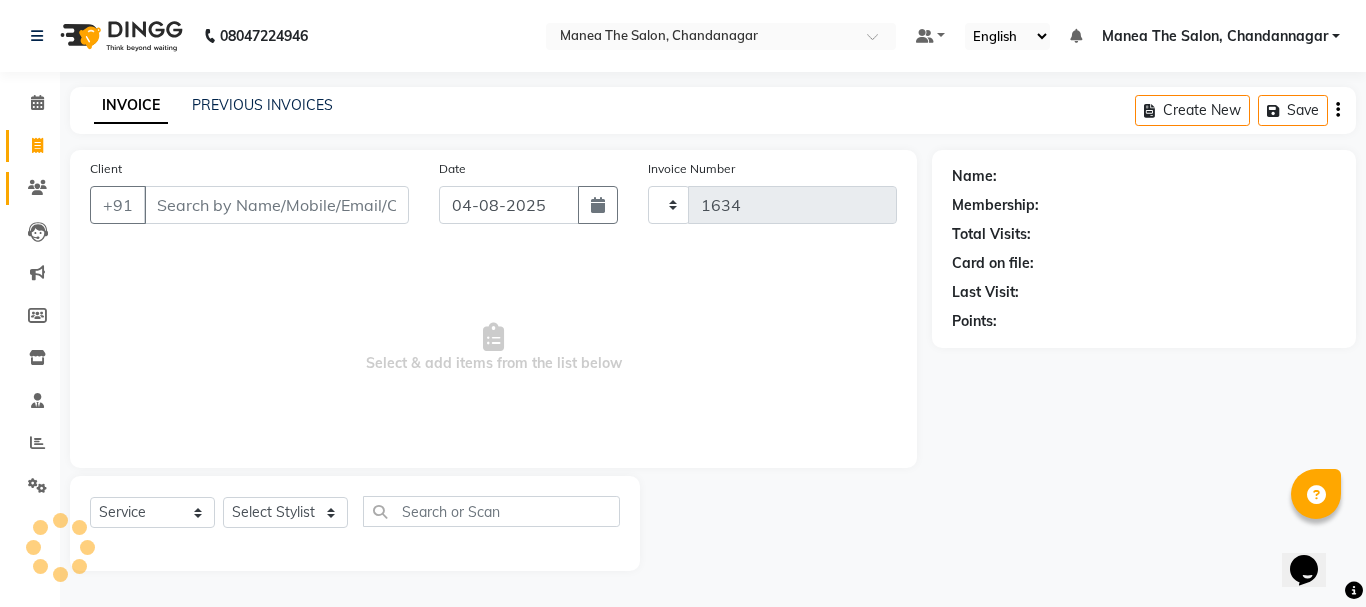 select on "7351" 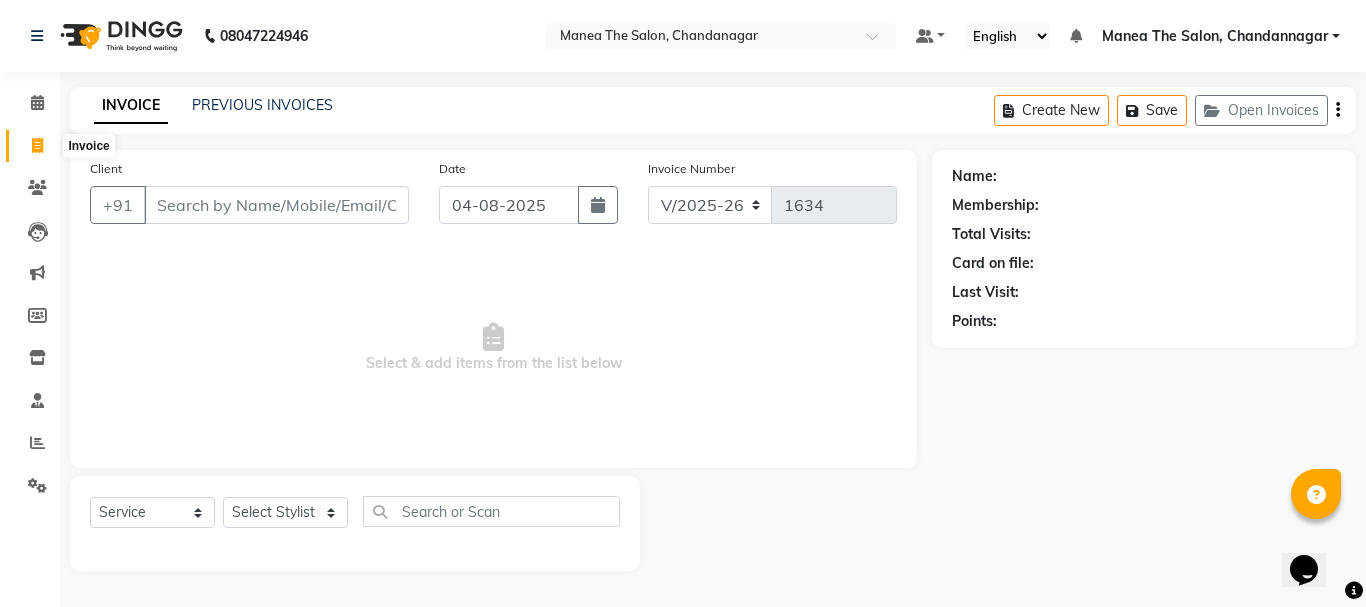 click 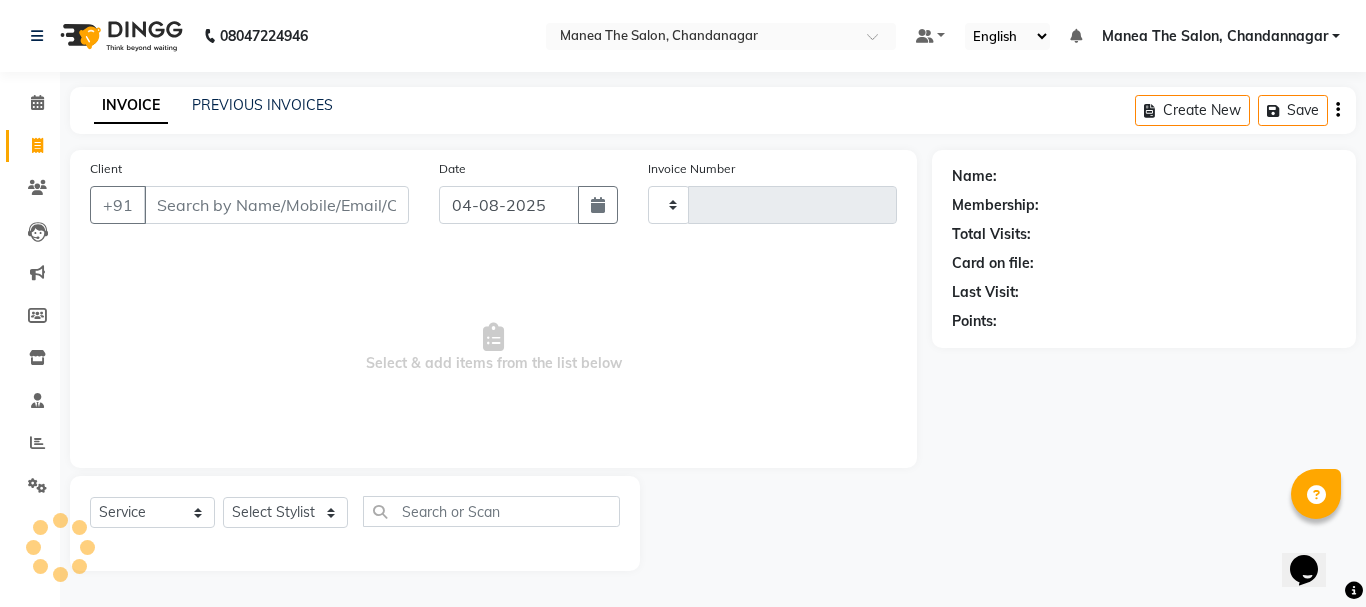 type on "1634" 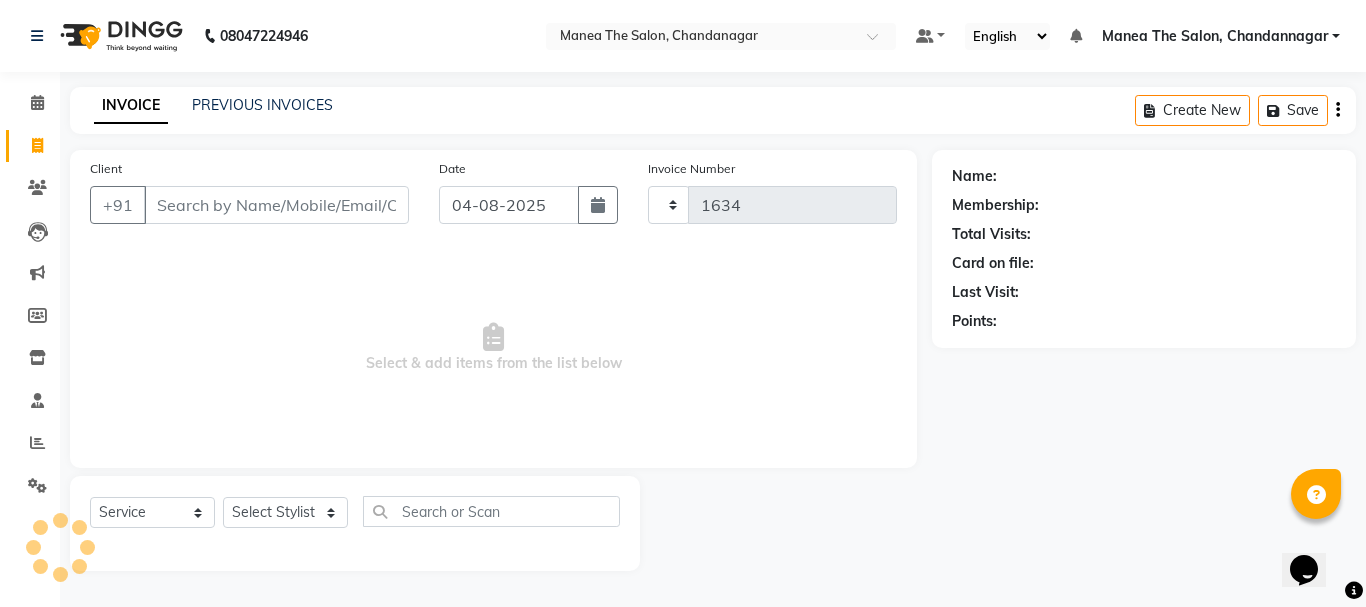 select on "7351" 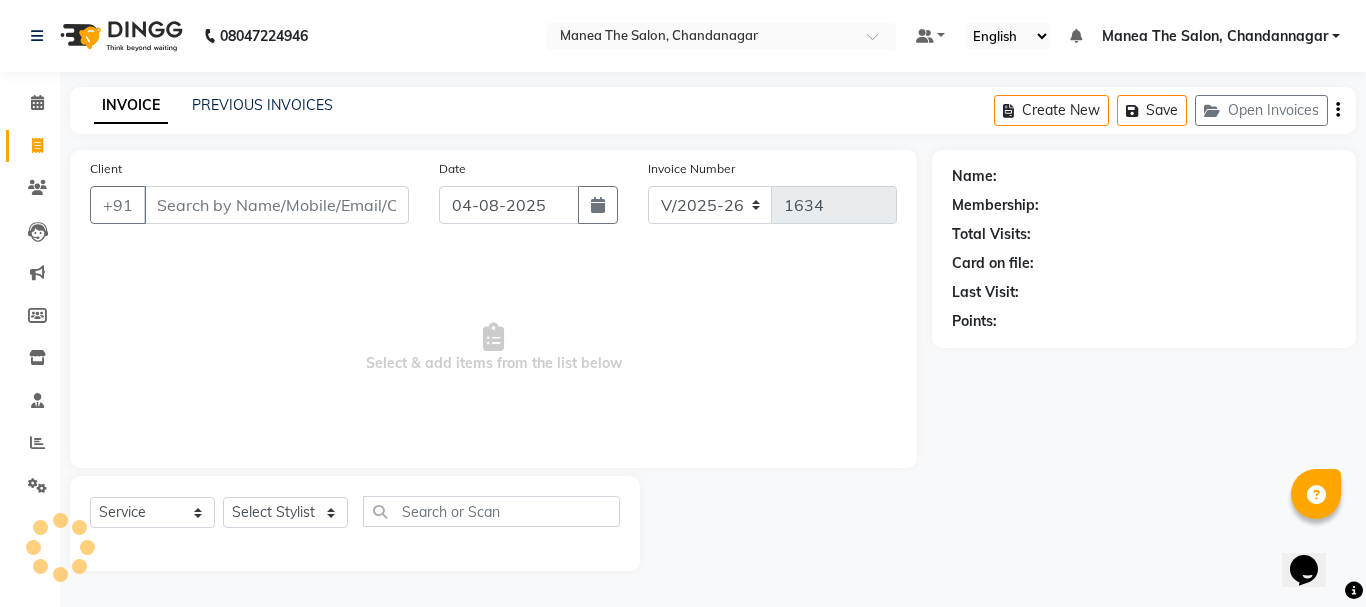 click 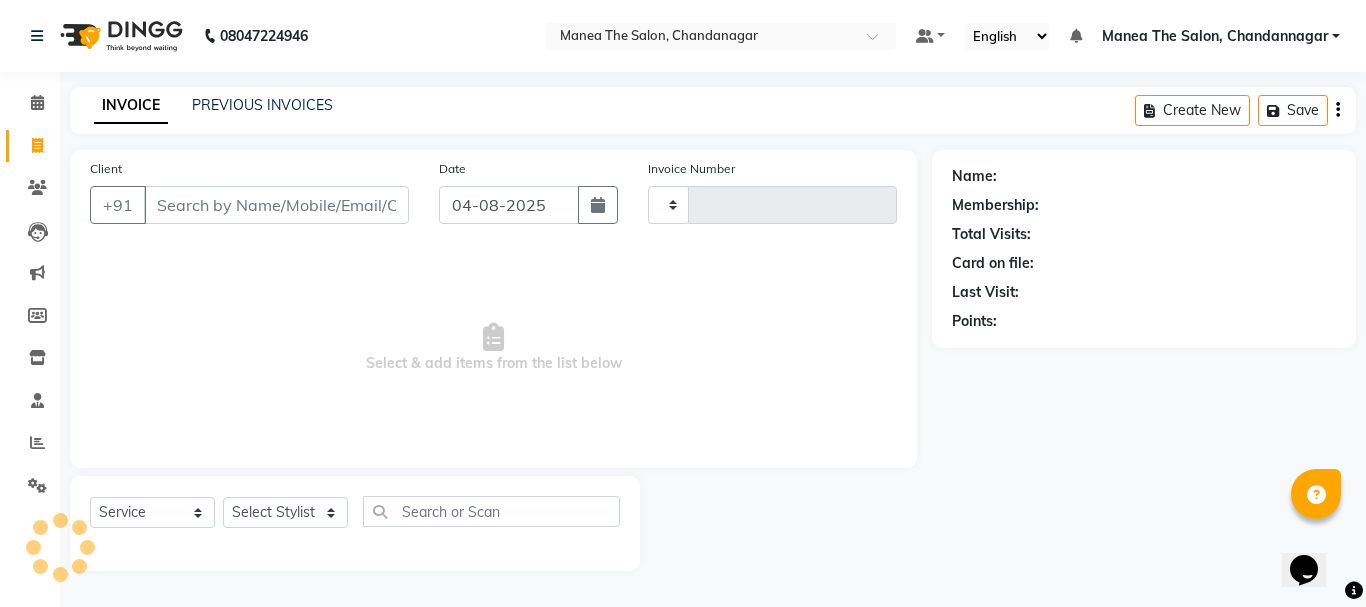 type on "1634" 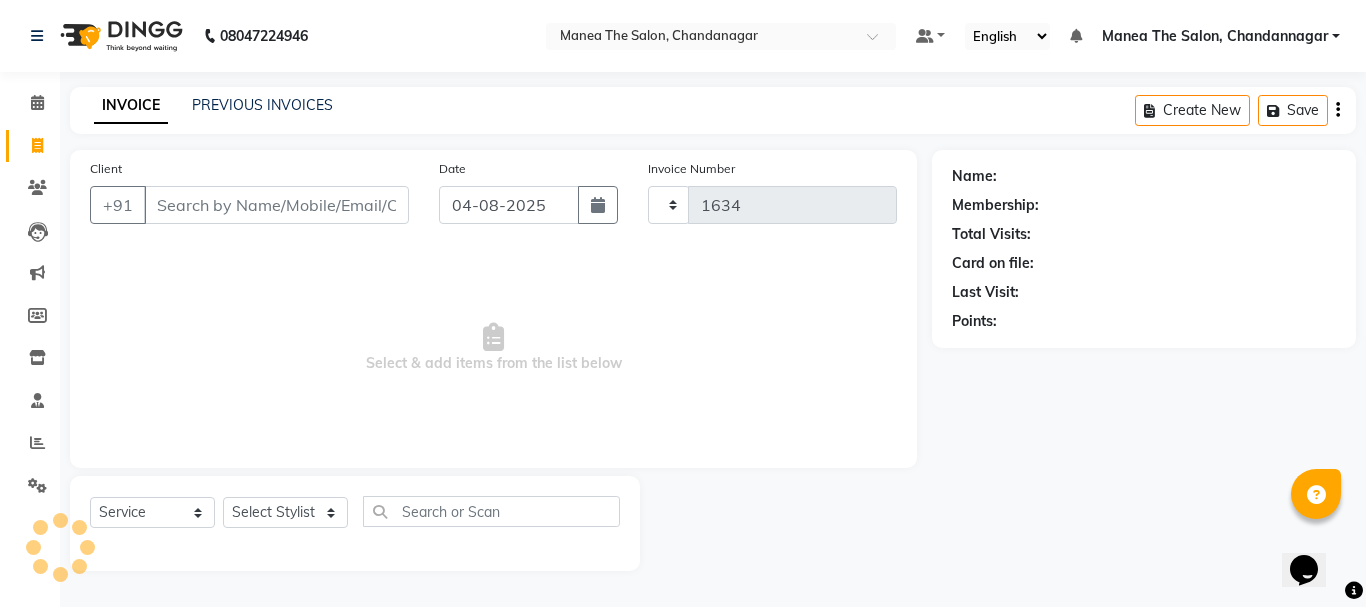 select on "7351" 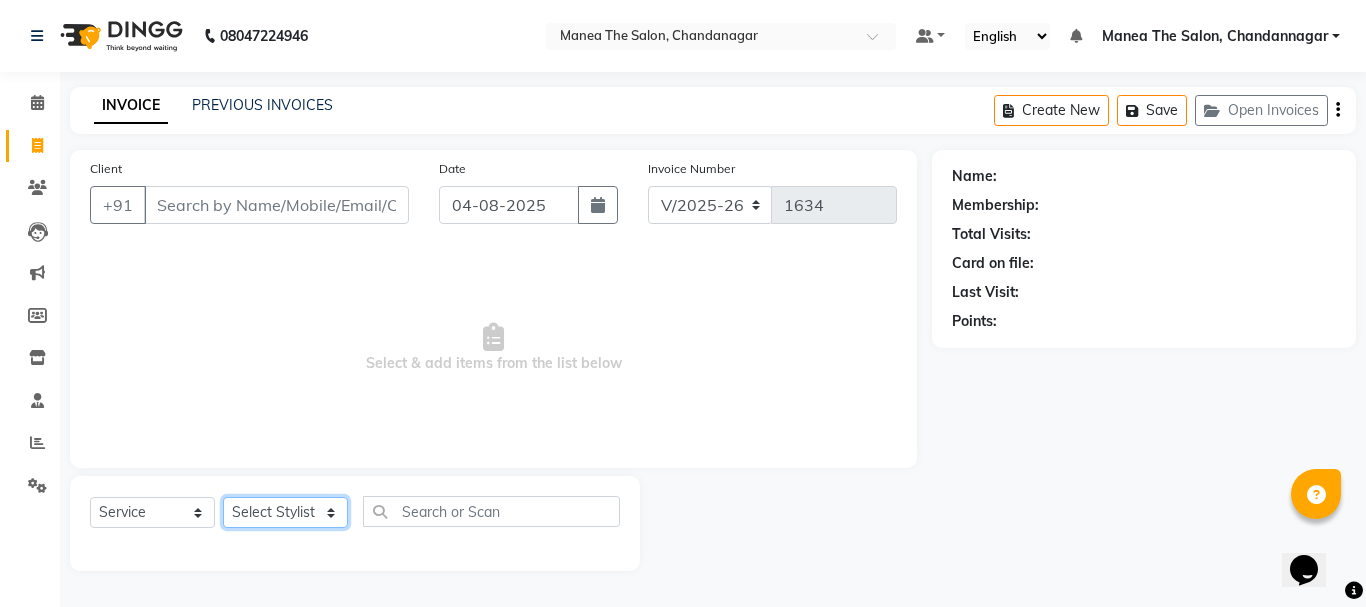 click on "Select Stylist [NAME] [NAME] [NAME] [NAME] [NAME] [NAME] [NAME]" 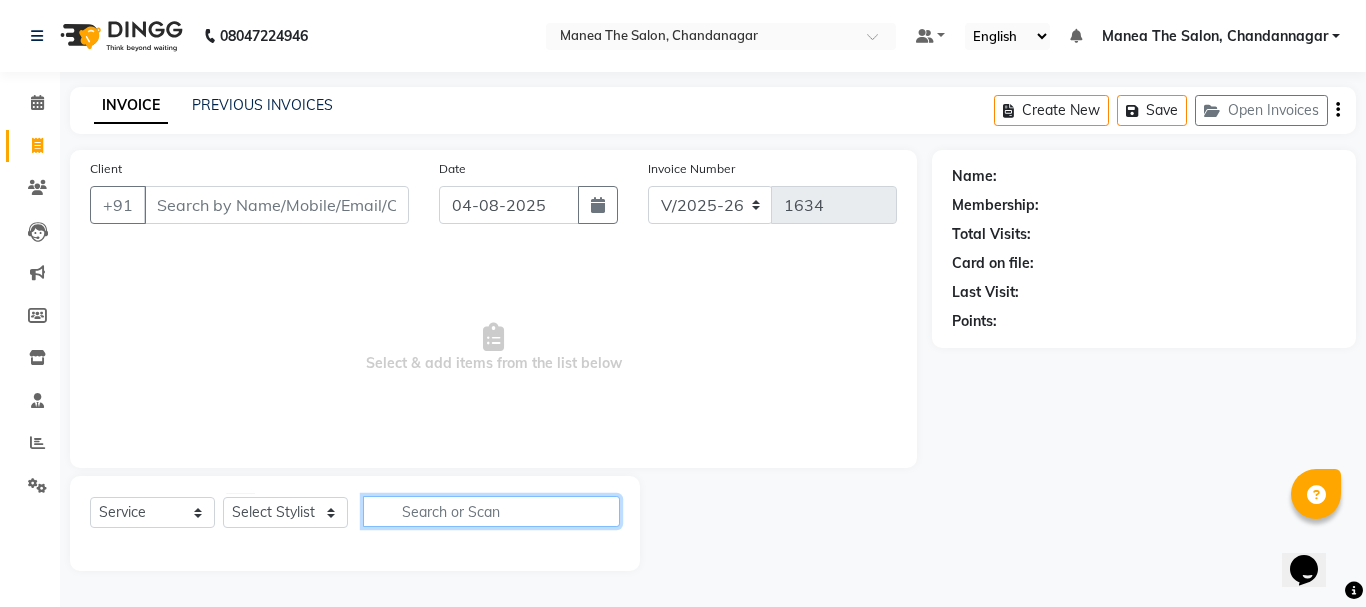 click 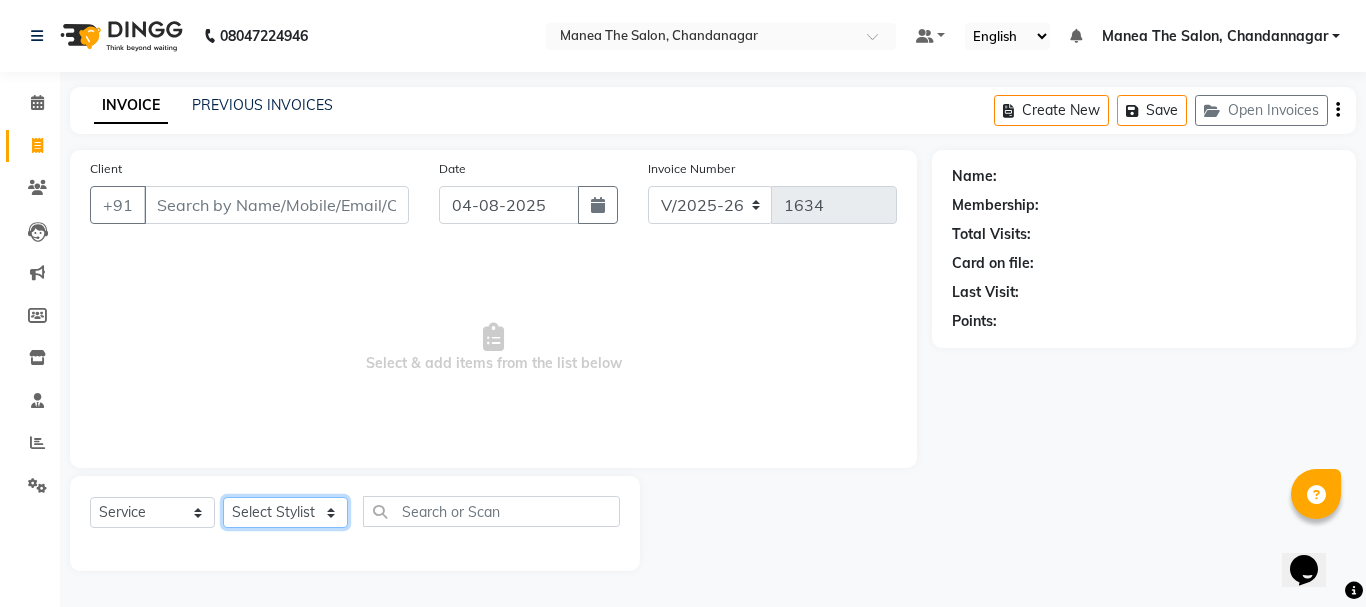 click on "Select Stylist [NAME] [NAME] [NAME] [NAME] [NAME] [NAME] [NAME]" 